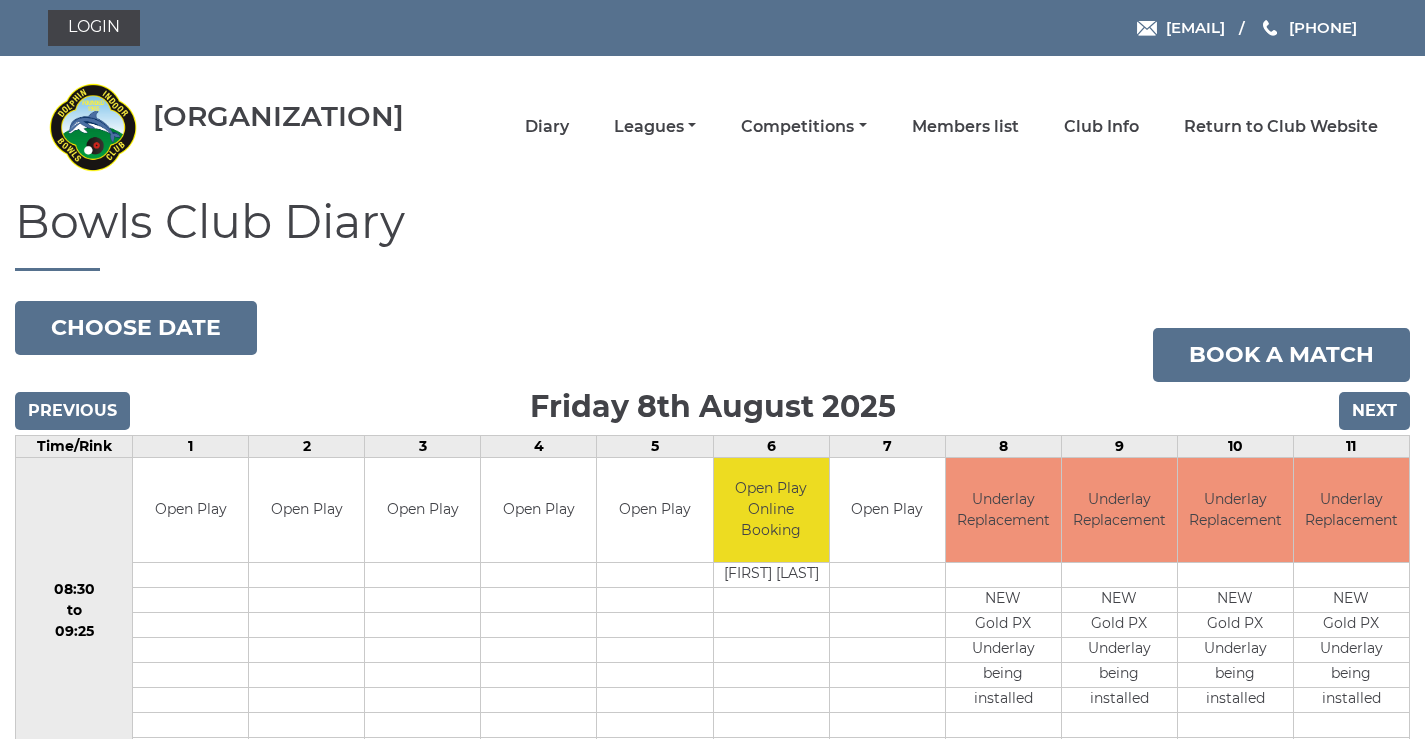 scroll, scrollTop: 0, scrollLeft: 0, axis: both 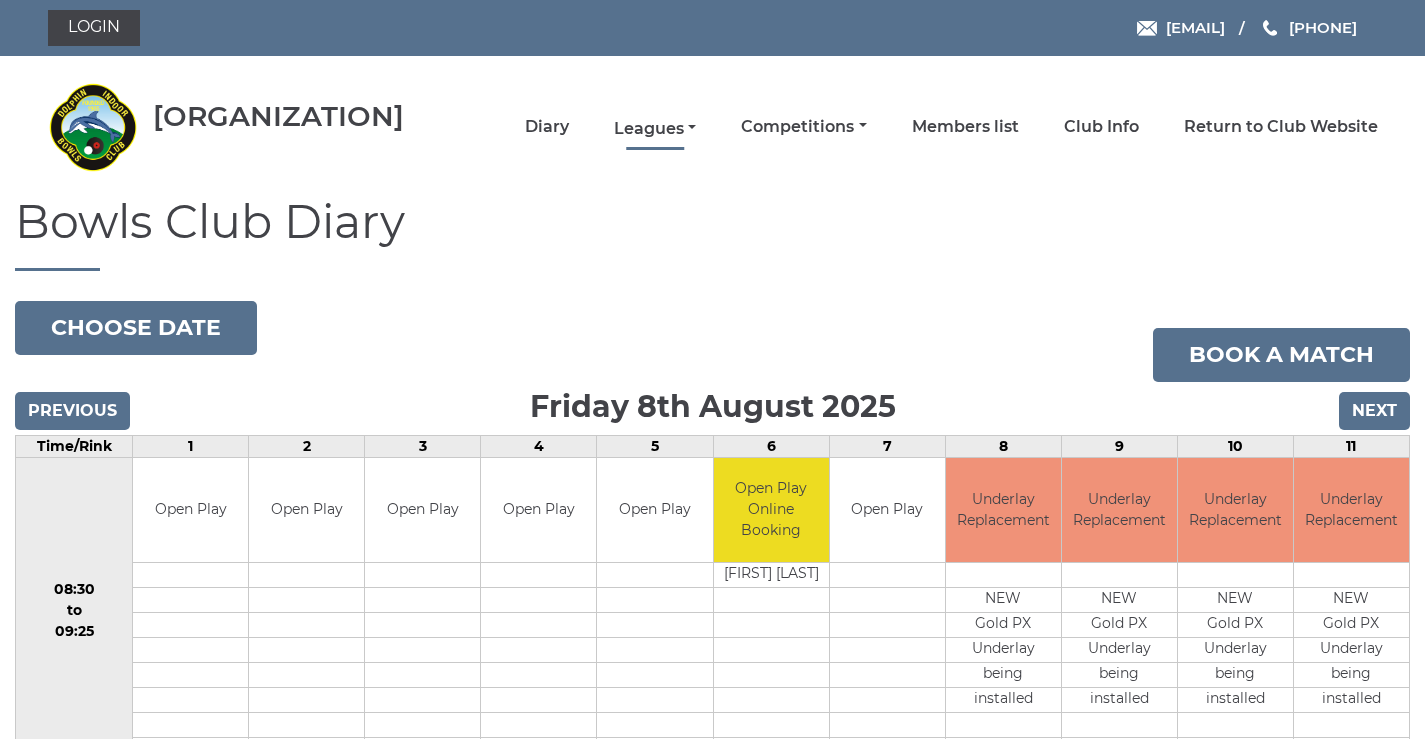 click on "Leagues" at bounding box center (655, 129) 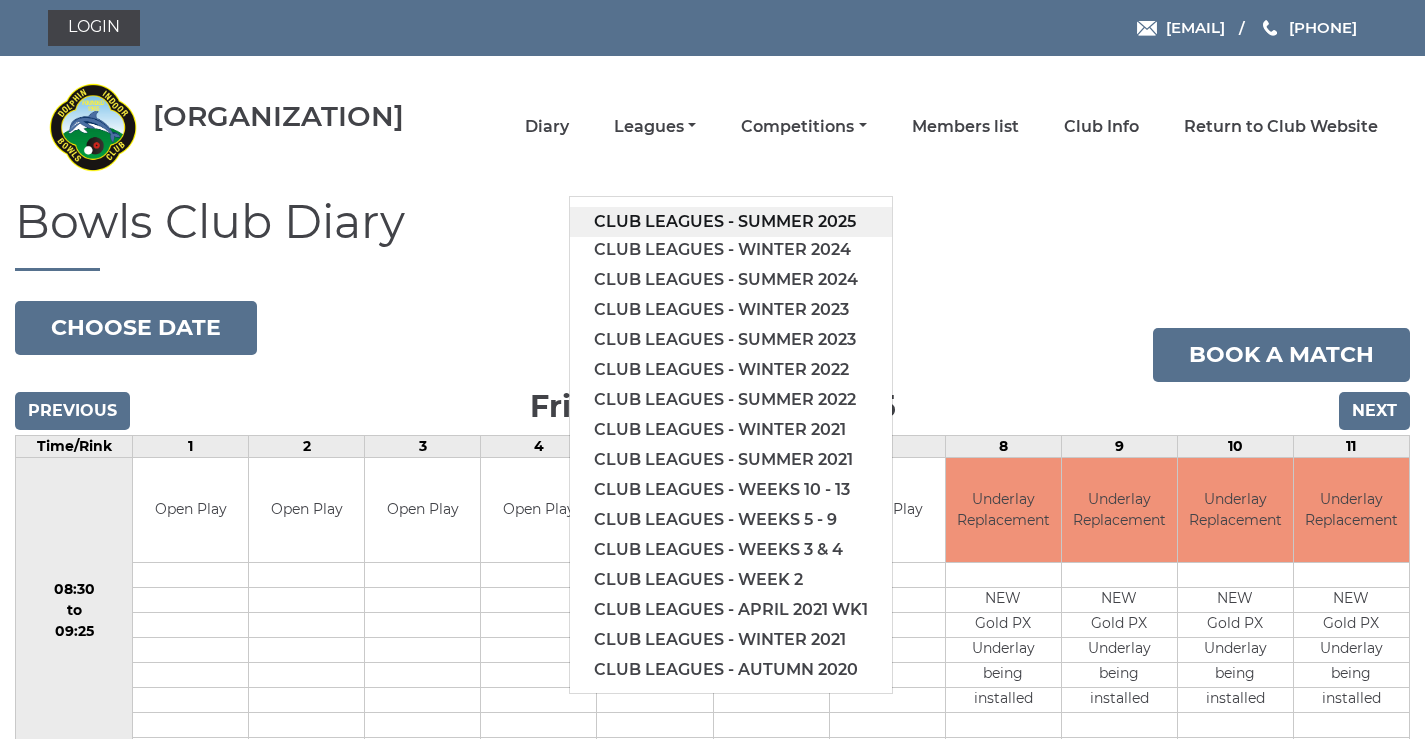 click on "Club leagues - Summer 2025" at bounding box center [731, 222] 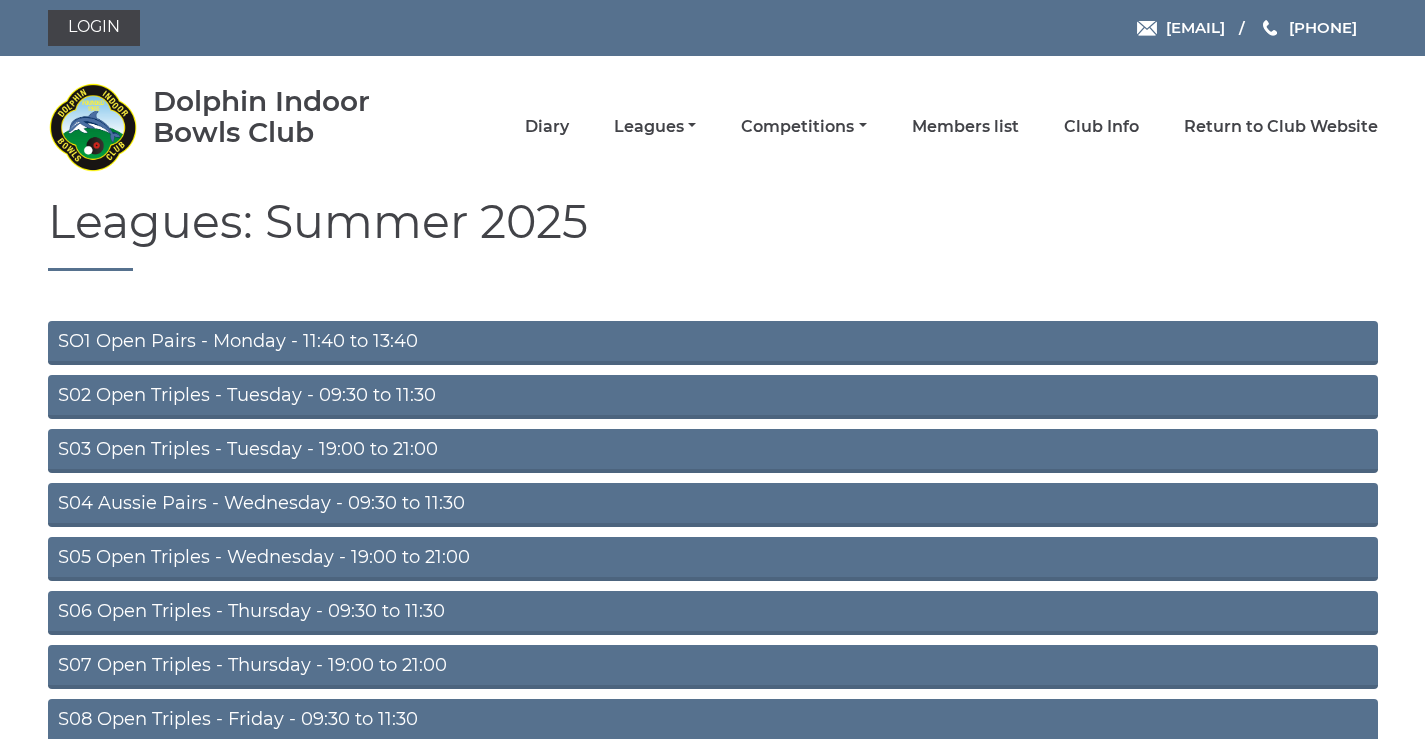 scroll, scrollTop: 159, scrollLeft: 0, axis: vertical 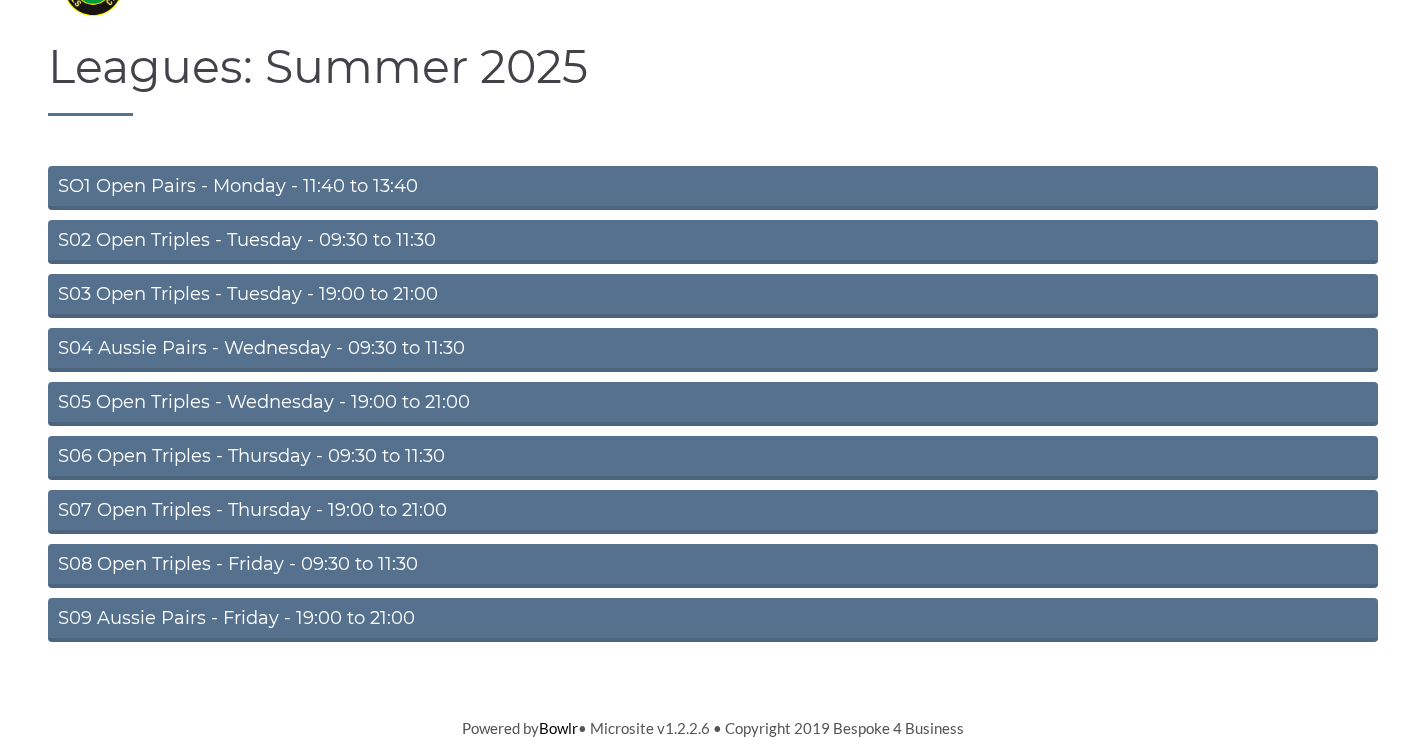 click on "S08 Open Triples - Friday - 09:30 to 11:30" at bounding box center [713, 566] 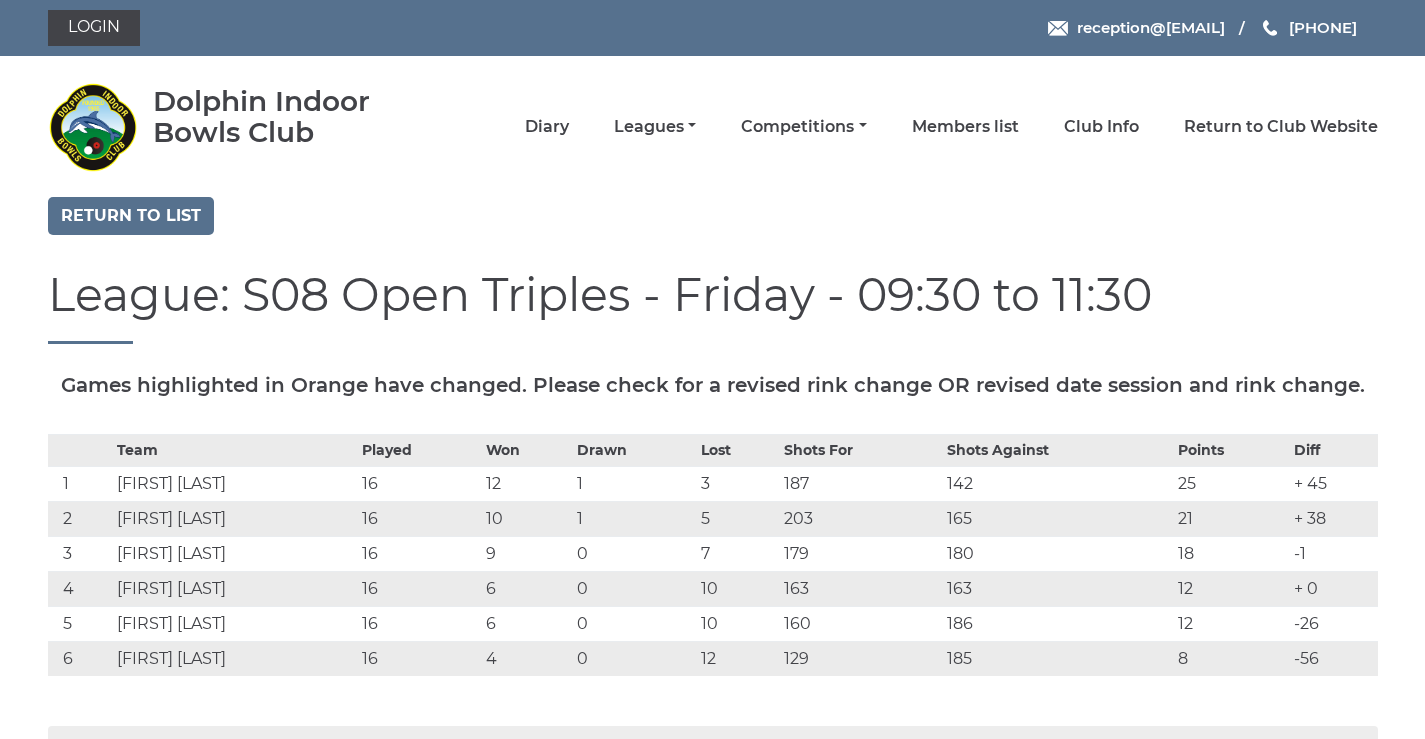 scroll, scrollTop: 233, scrollLeft: 0, axis: vertical 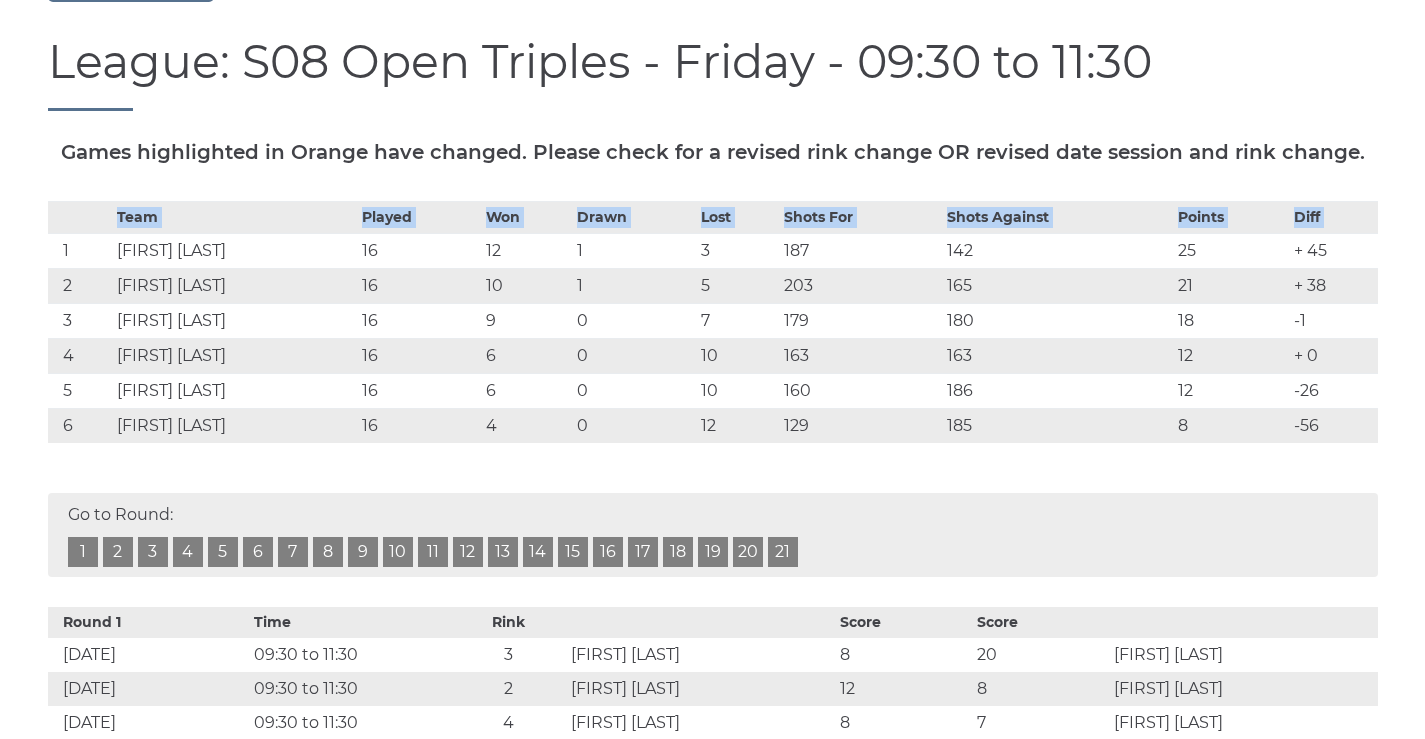 drag, startPoint x: 62, startPoint y: 293, endPoint x: 1381, endPoint y: 462, distance: 1329.7827 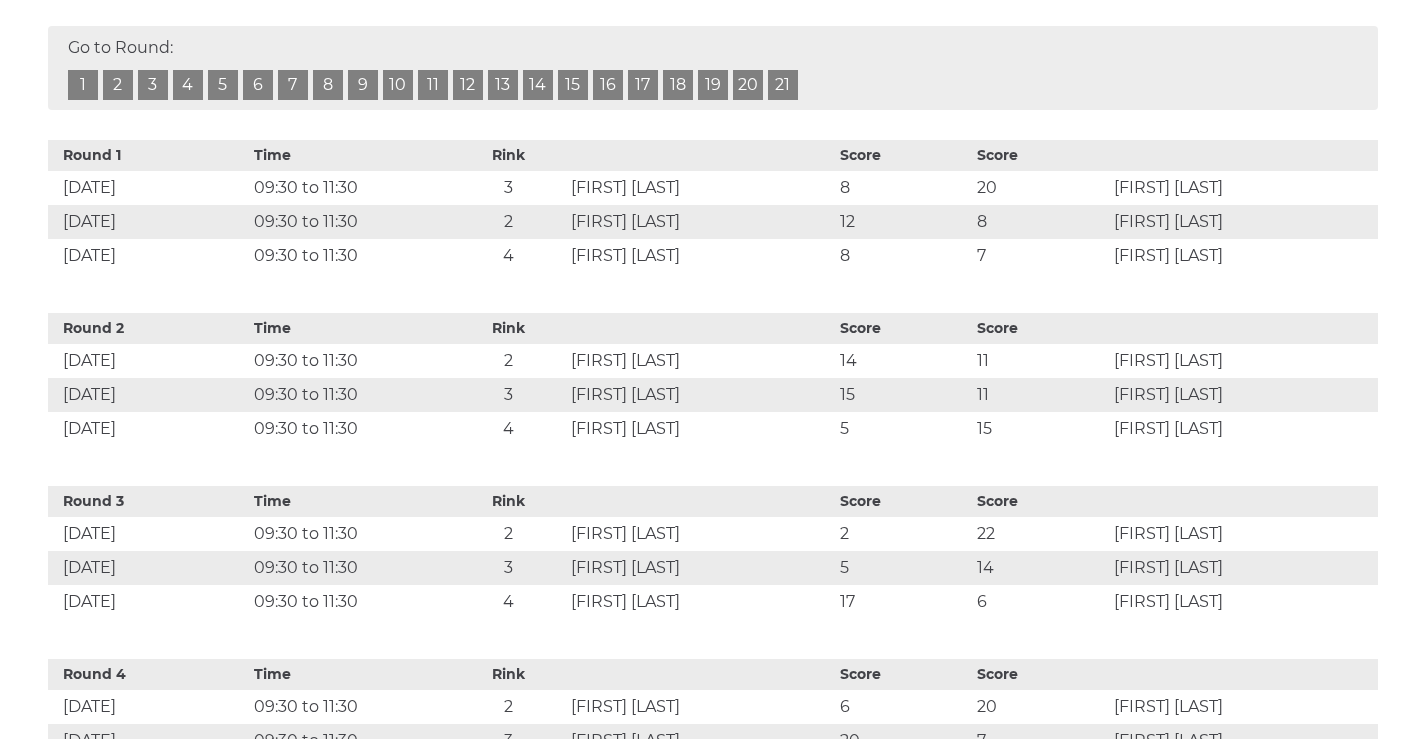 scroll, scrollTop: 233, scrollLeft: 0, axis: vertical 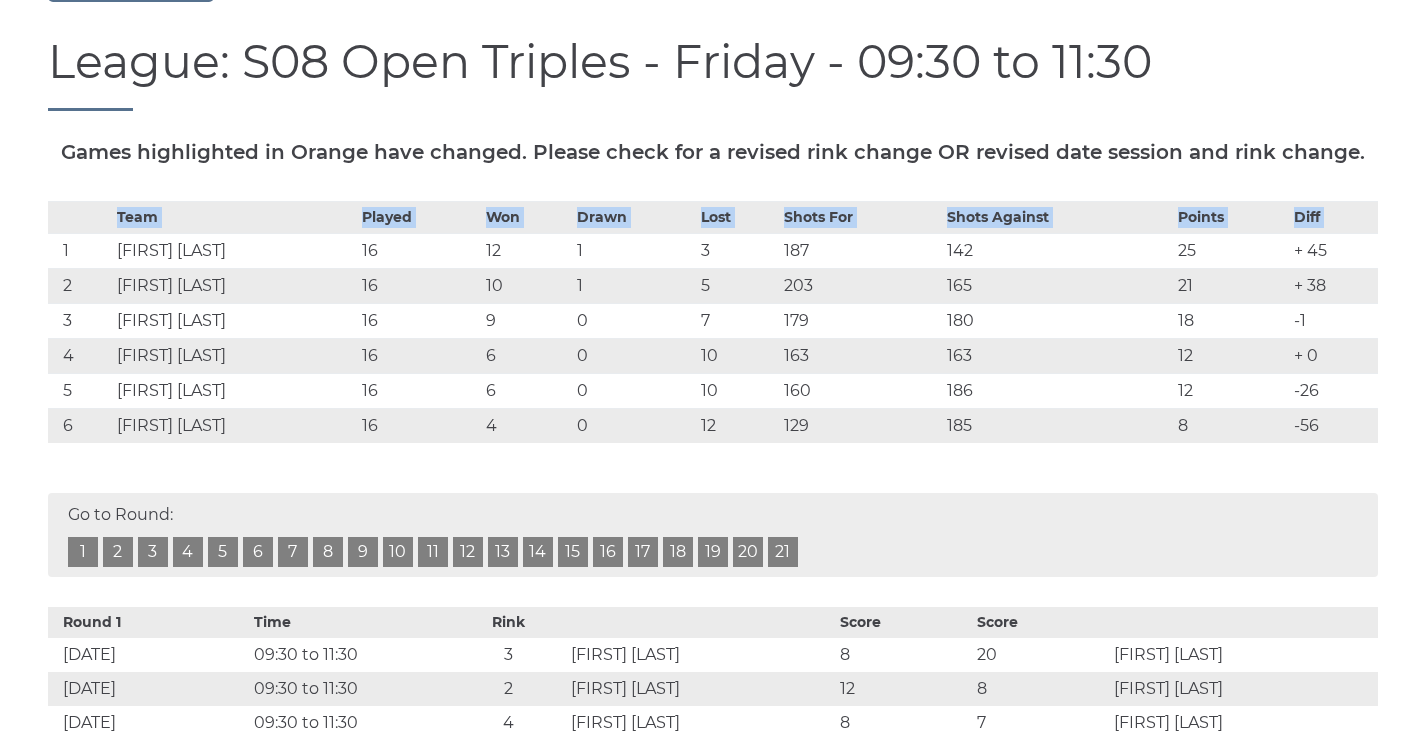 click on "16" at bounding box center (419, 285) 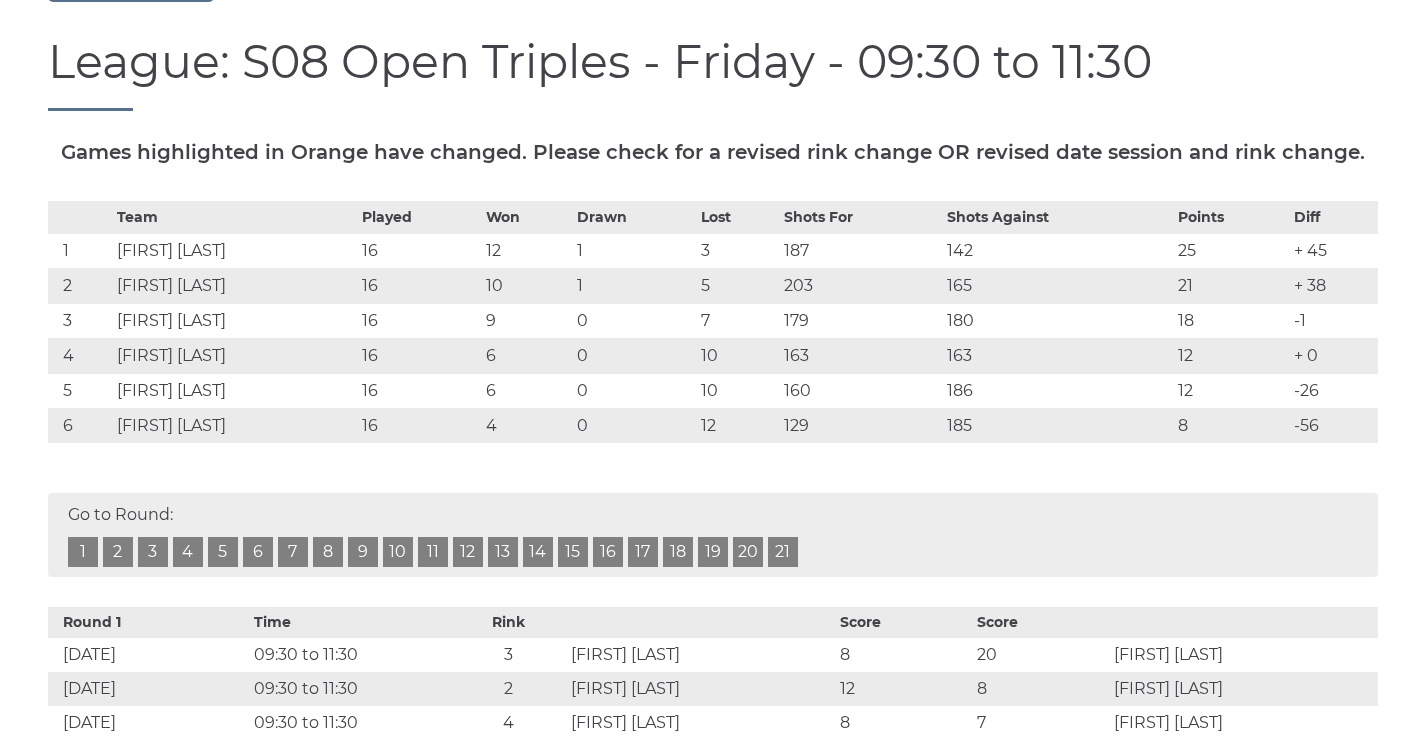 click on "17" at bounding box center [643, 552] 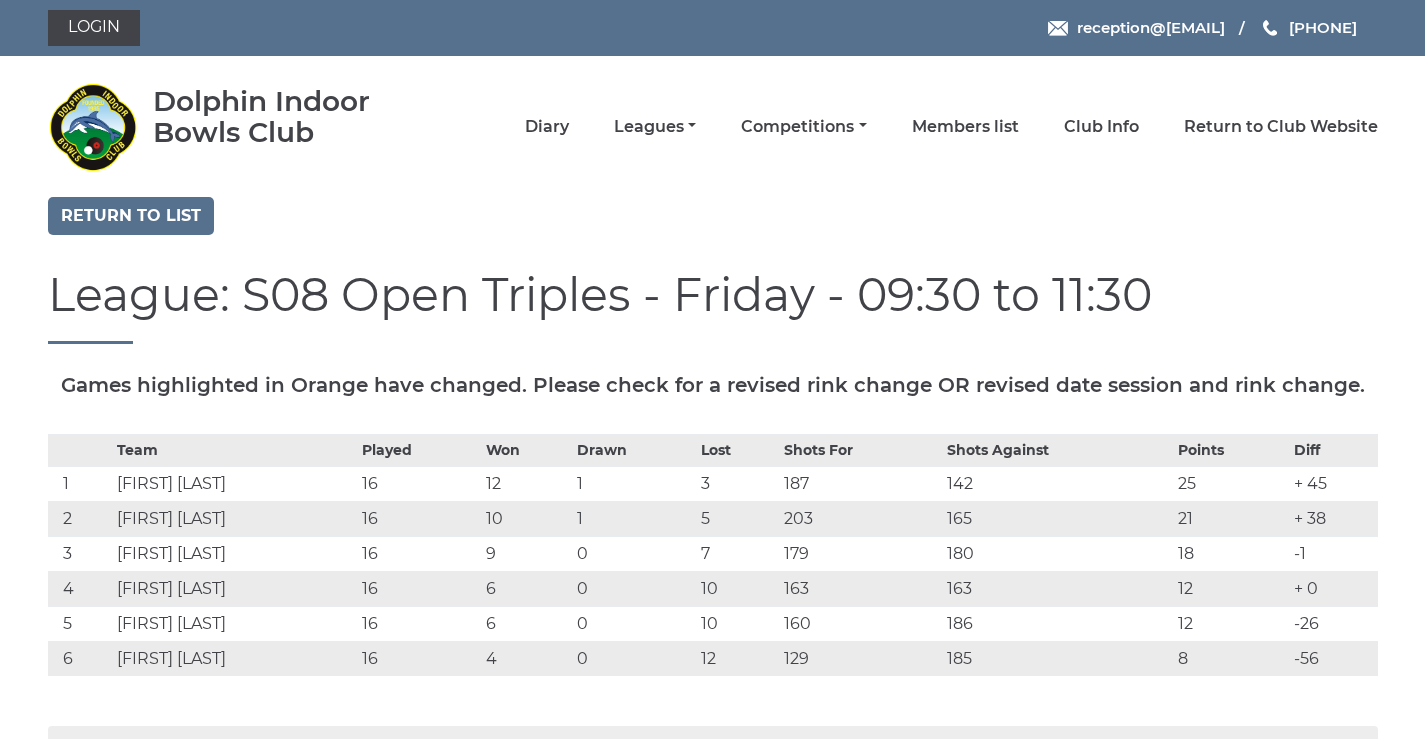 scroll, scrollTop: 233, scrollLeft: 0, axis: vertical 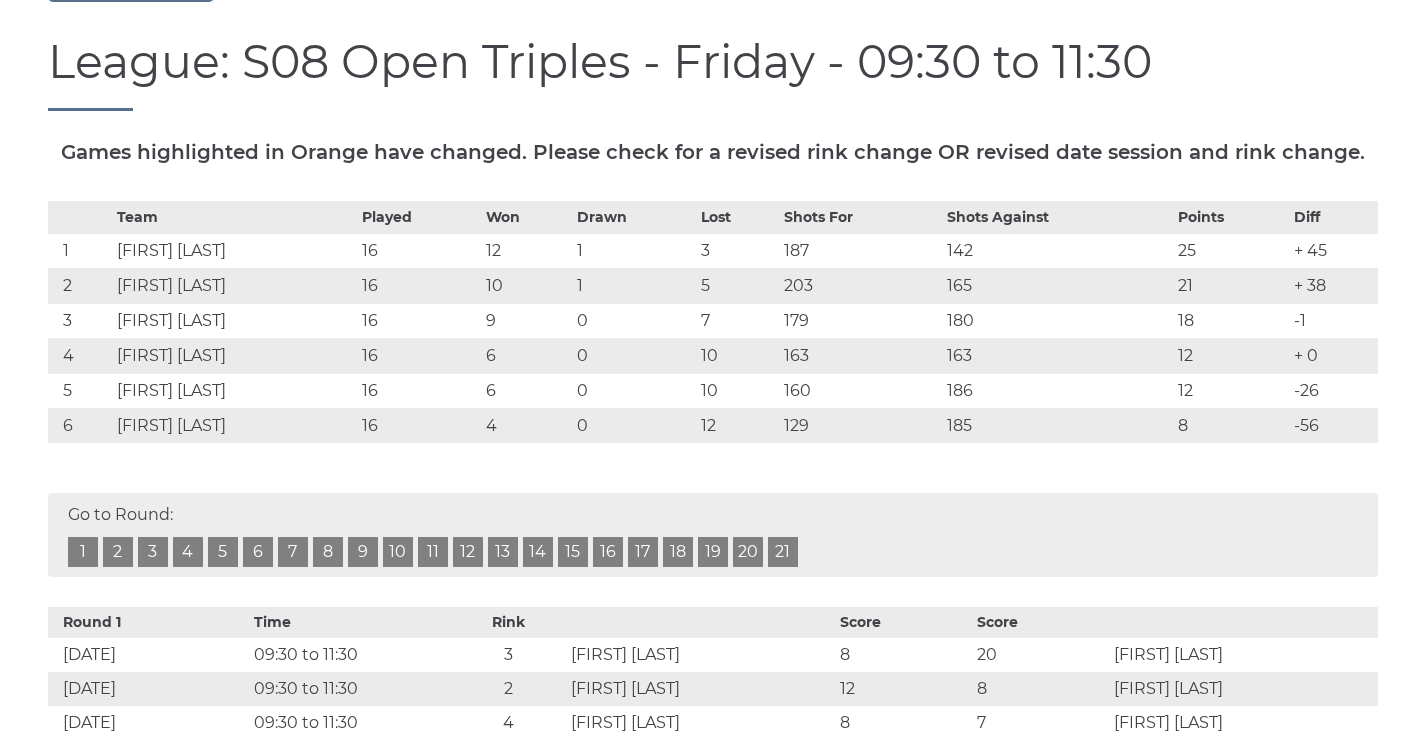 click on "17" at bounding box center (643, 552) 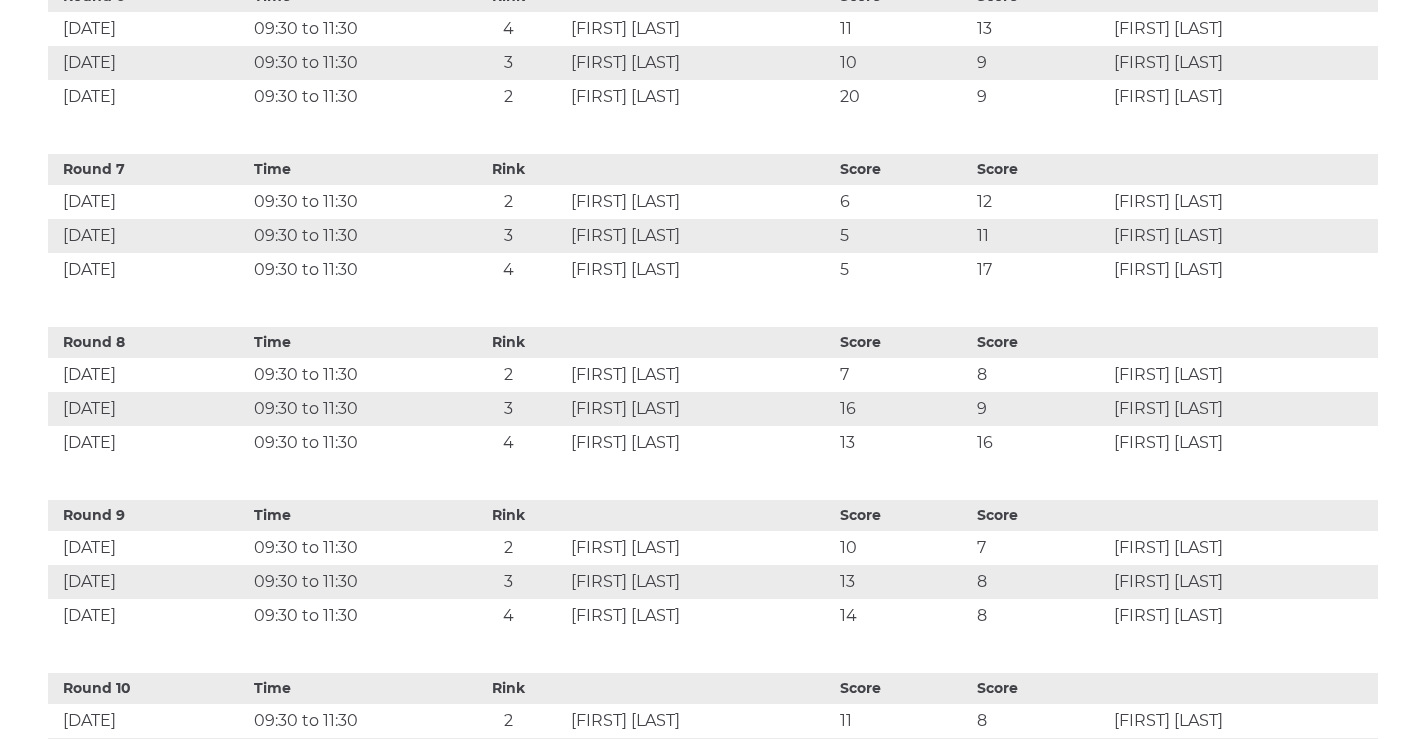scroll, scrollTop: 0, scrollLeft: 0, axis: both 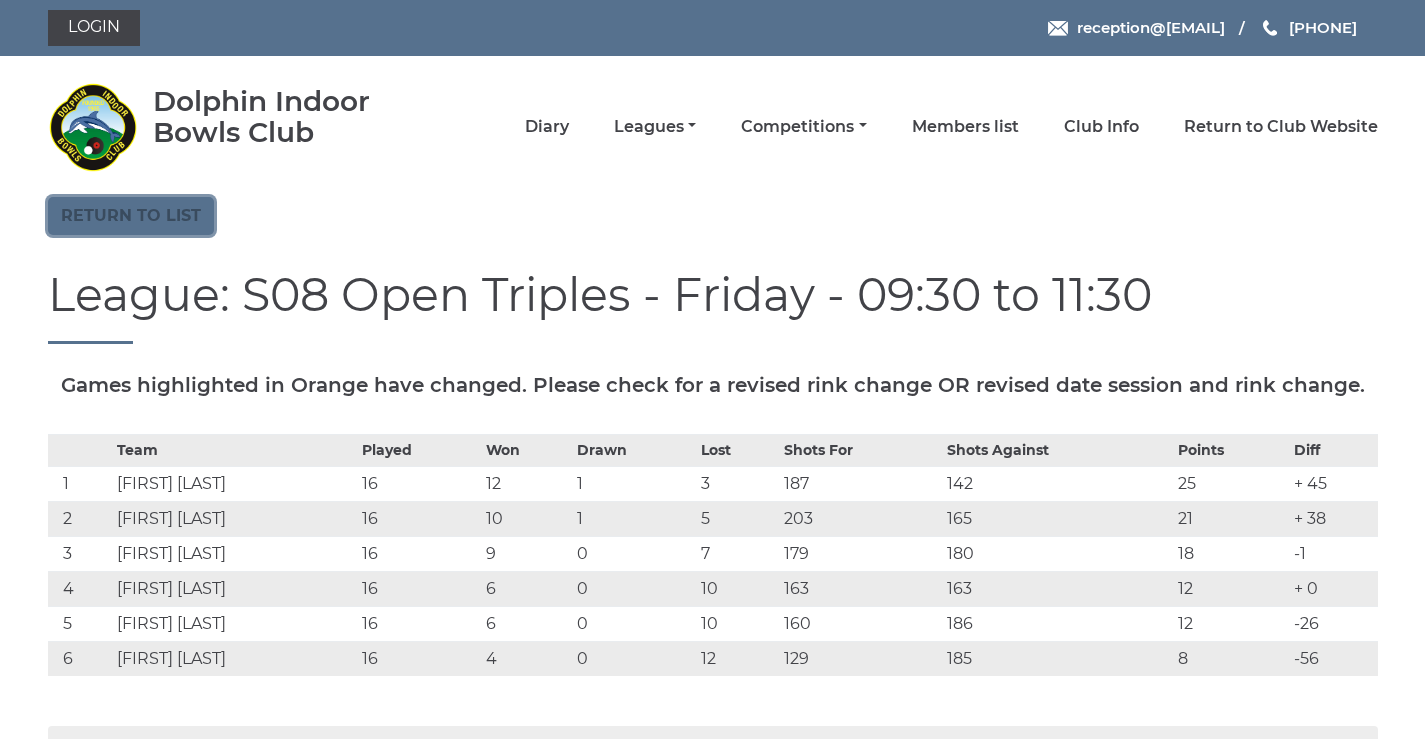 click on "Return to list" at bounding box center (131, 216) 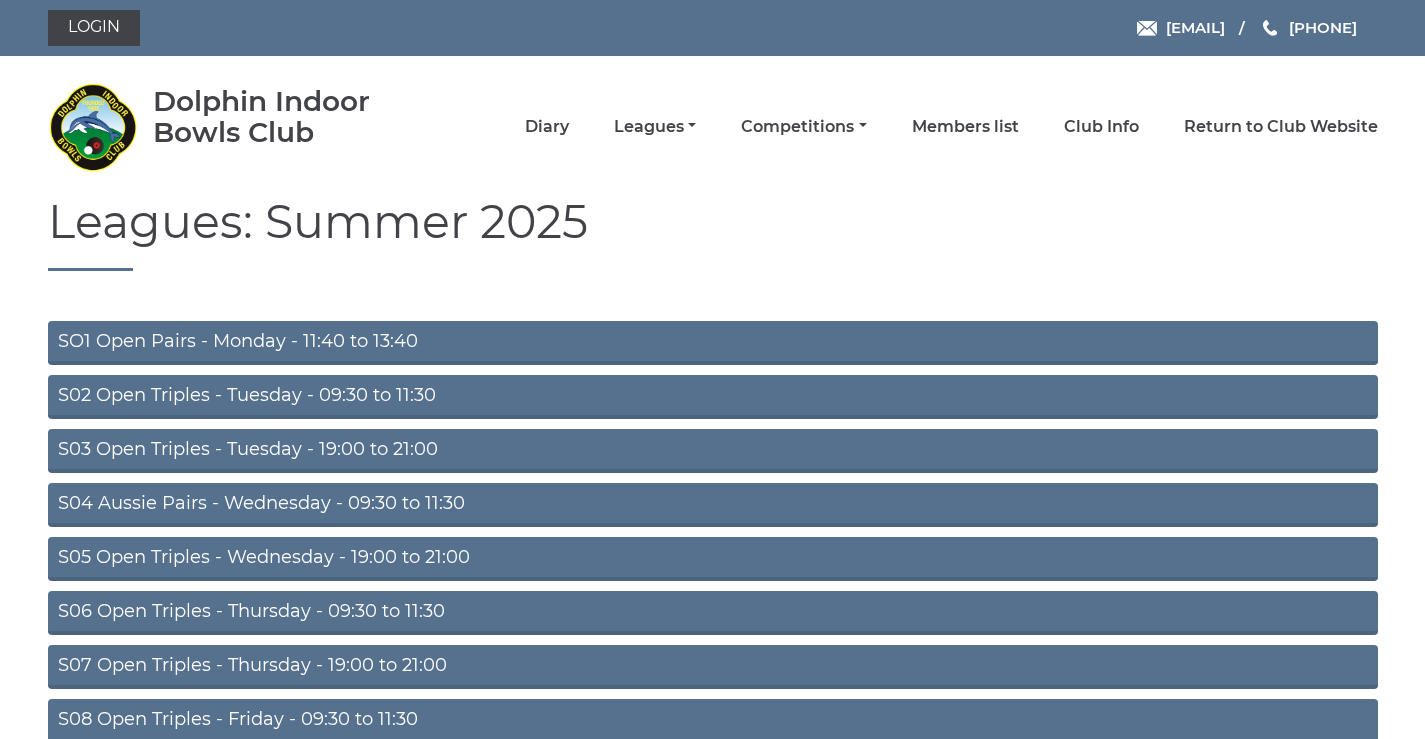 scroll, scrollTop: 159, scrollLeft: 0, axis: vertical 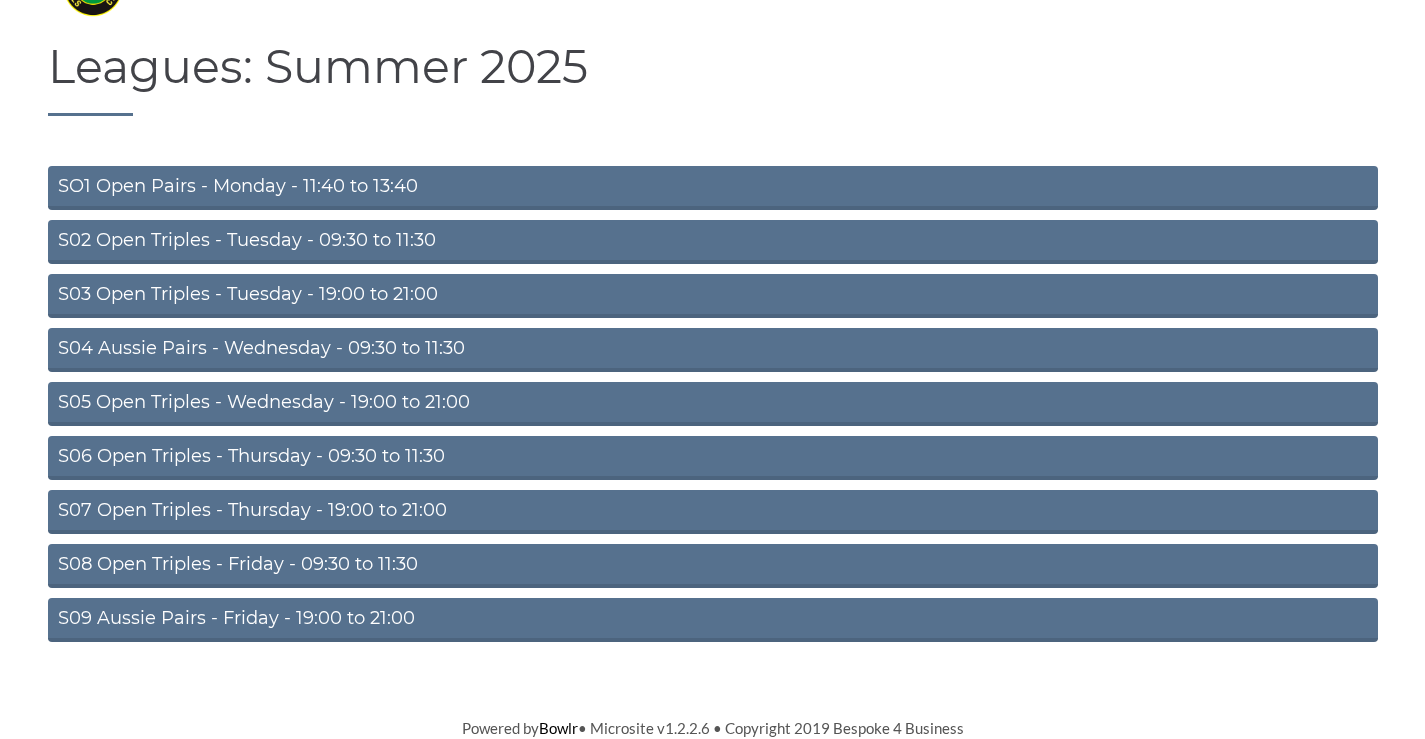 click on "S09 Aussie Pairs - Friday - 19:00 to 21:00" at bounding box center [713, 620] 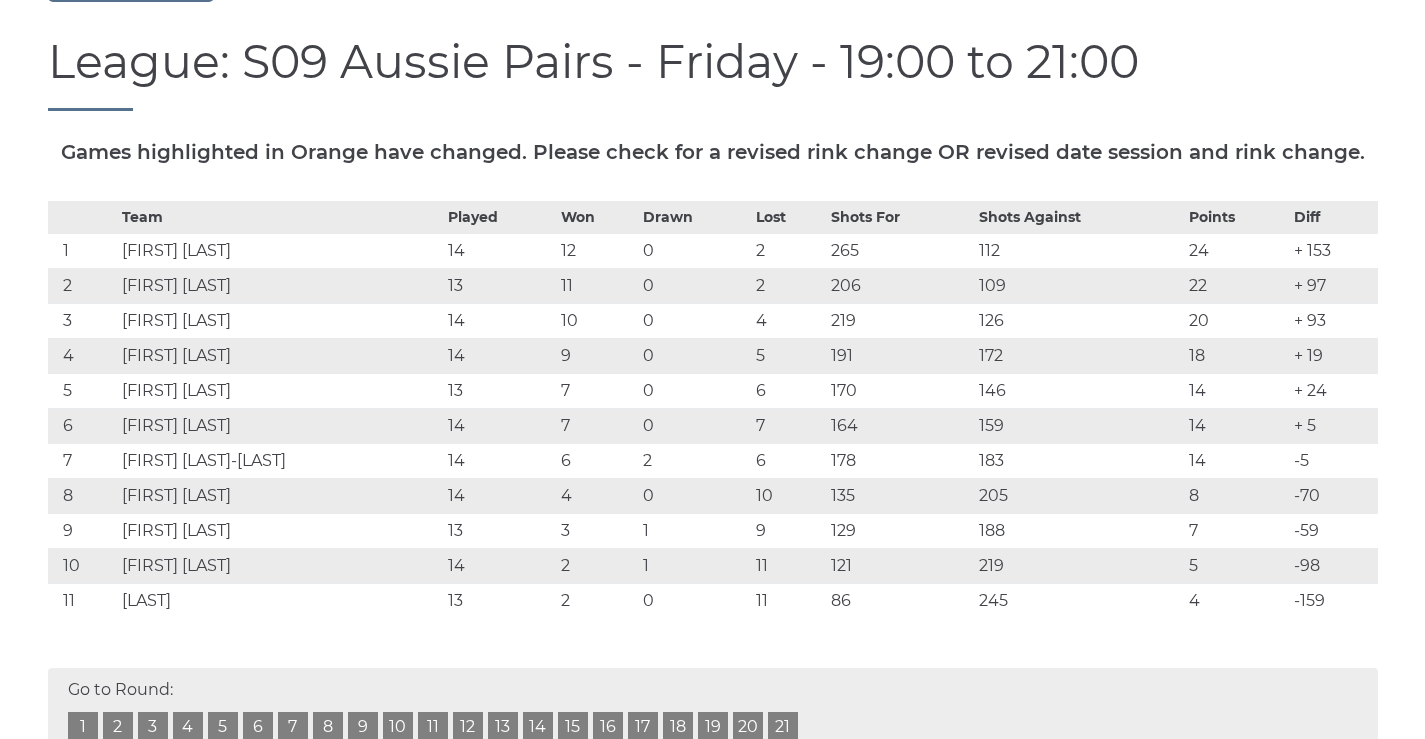 scroll, scrollTop: 467, scrollLeft: 0, axis: vertical 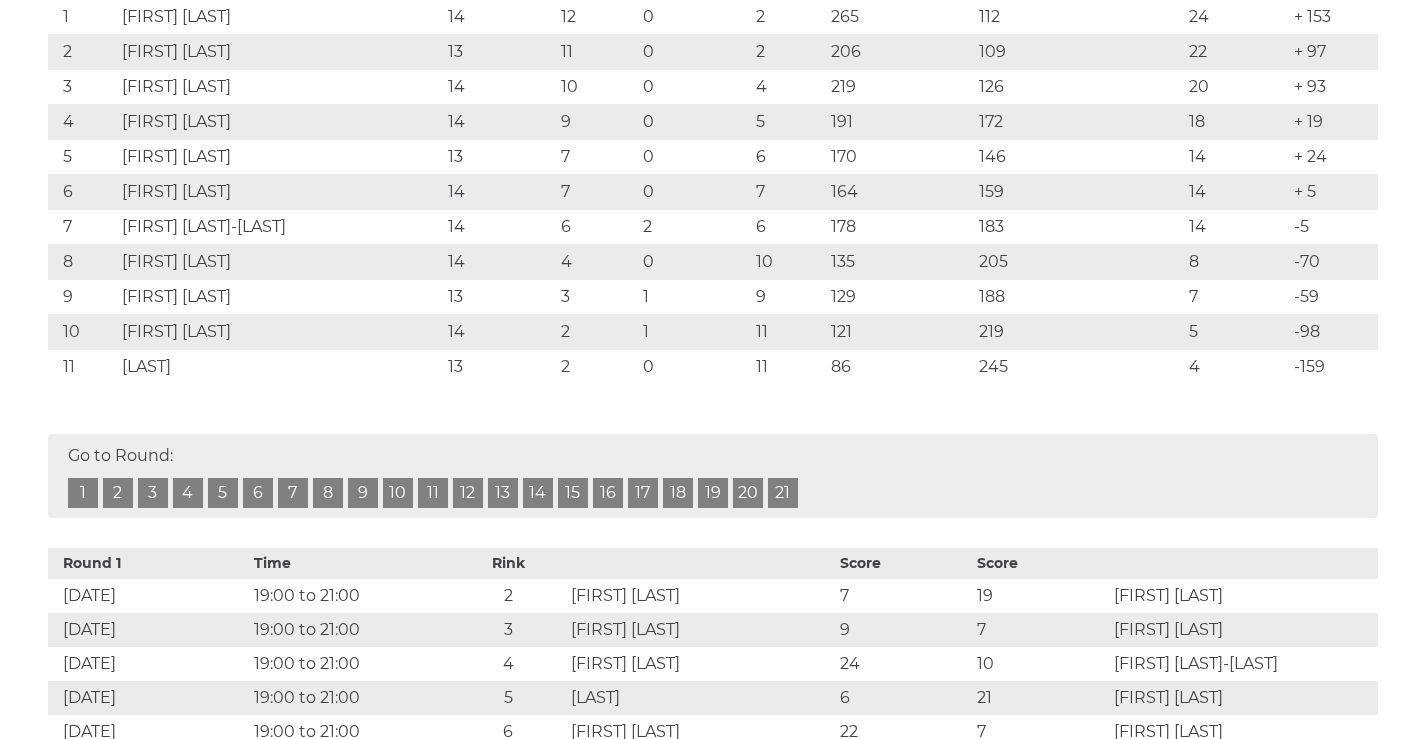 click on "15" at bounding box center [573, 493] 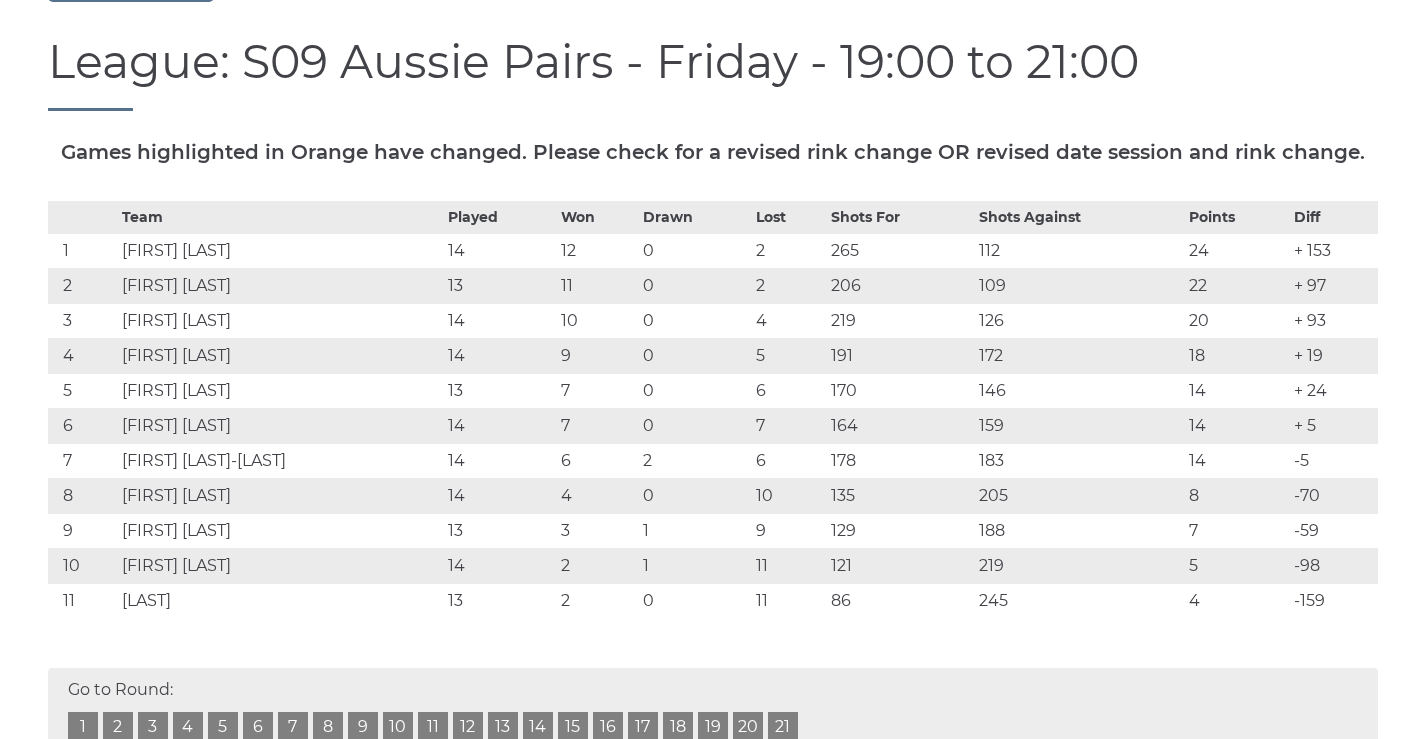 scroll, scrollTop: 467, scrollLeft: 0, axis: vertical 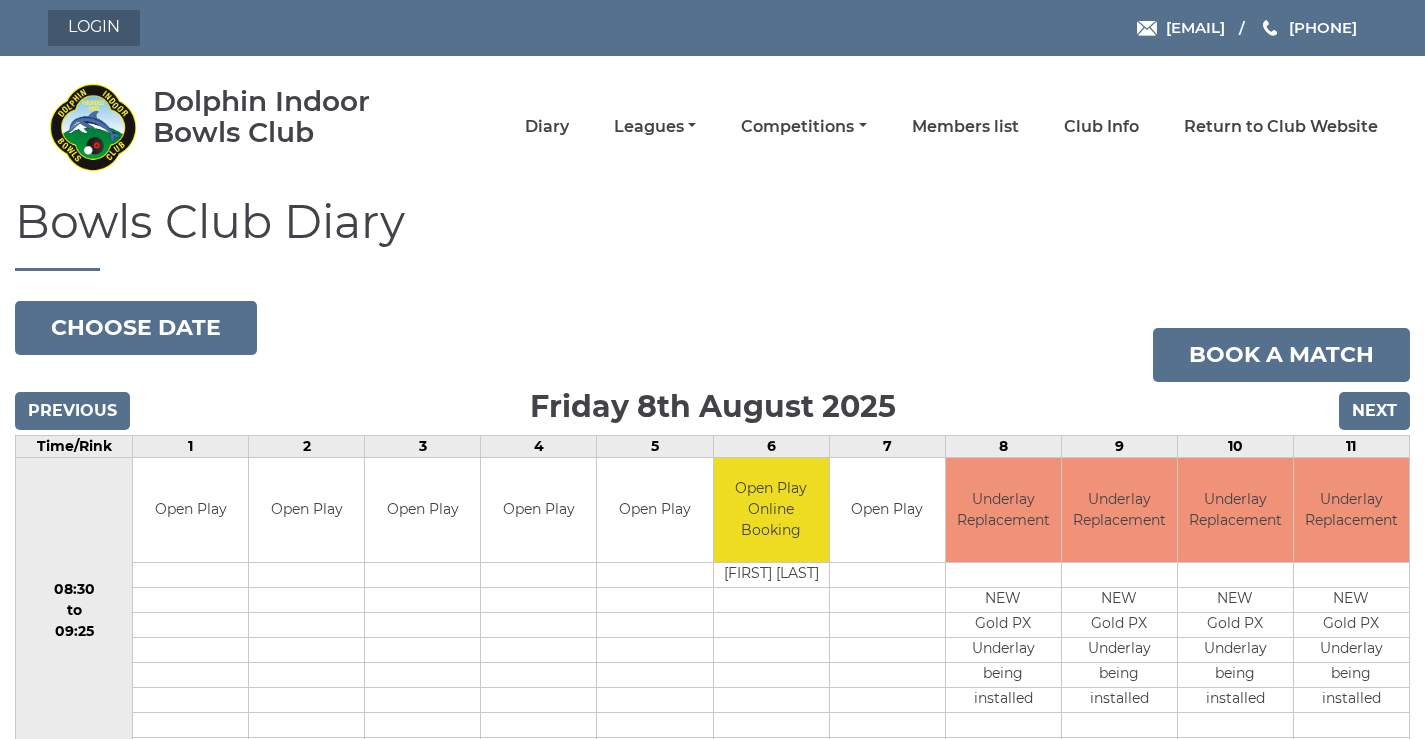 click on "Login" at bounding box center [94, 28] 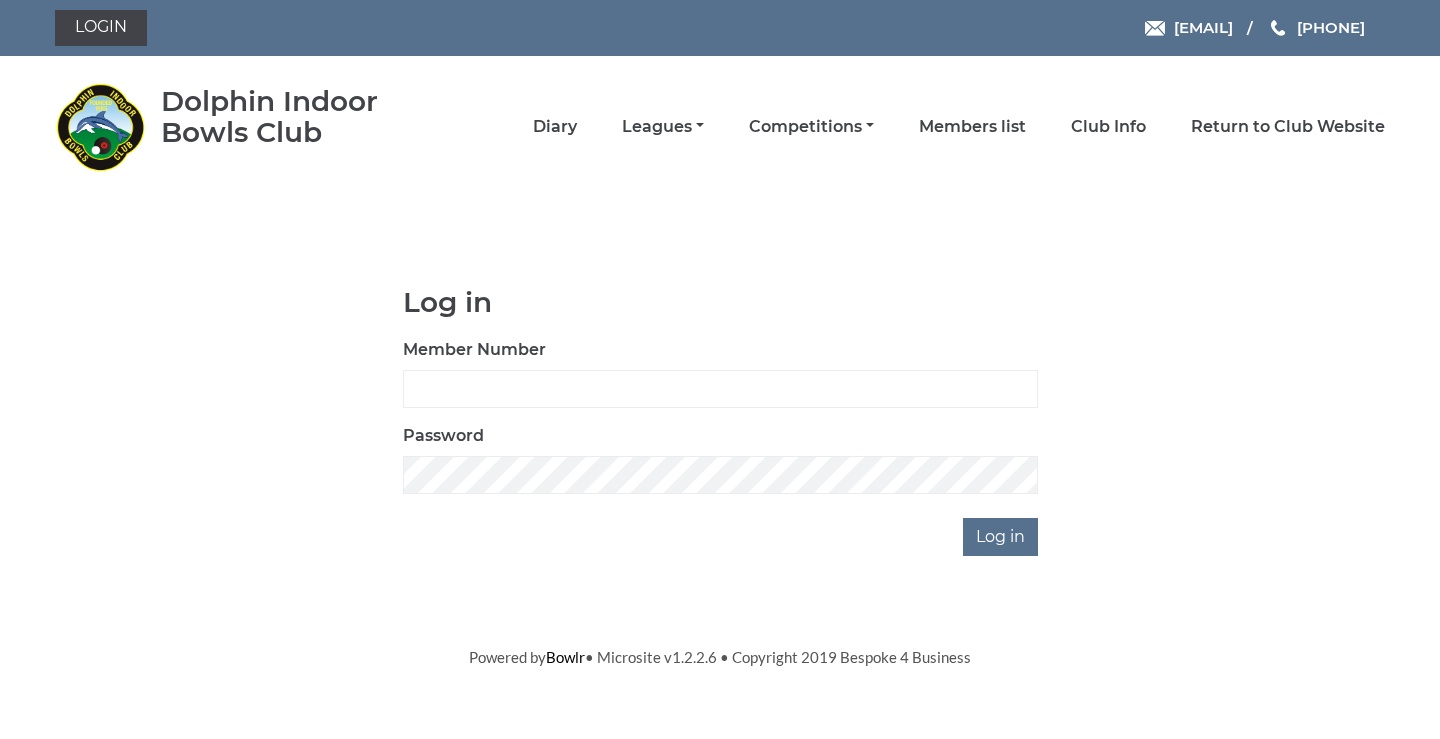 scroll, scrollTop: 0, scrollLeft: 0, axis: both 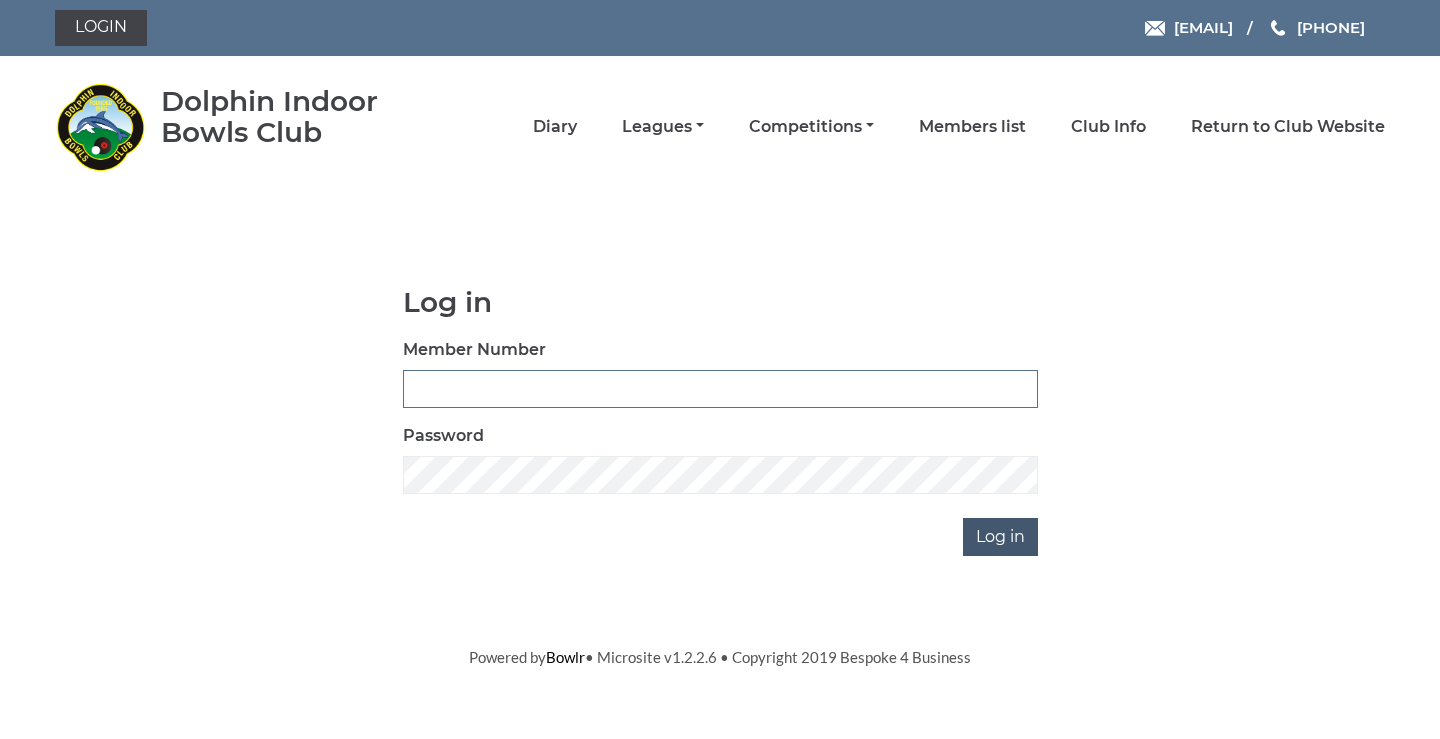 type on "3782" 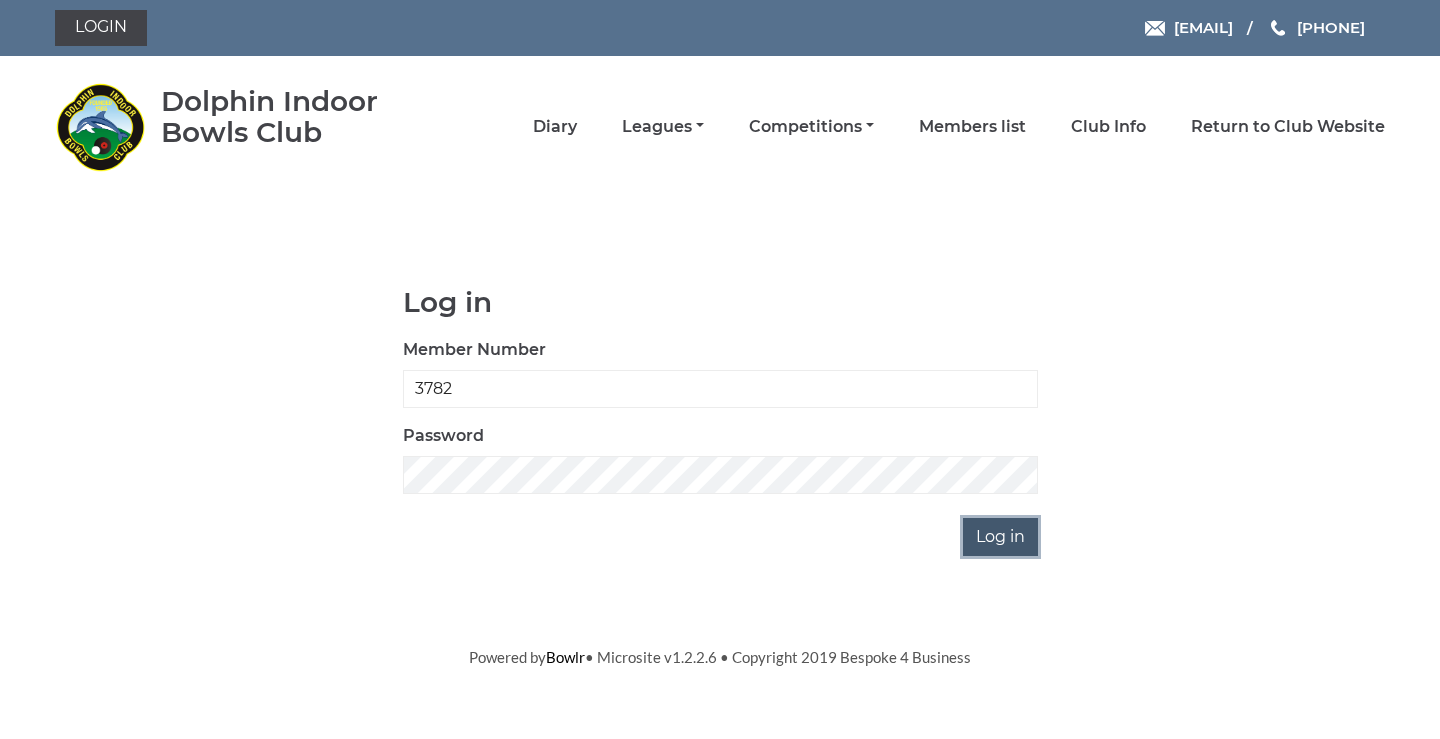 click on "Log in" at bounding box center [1000, 537] 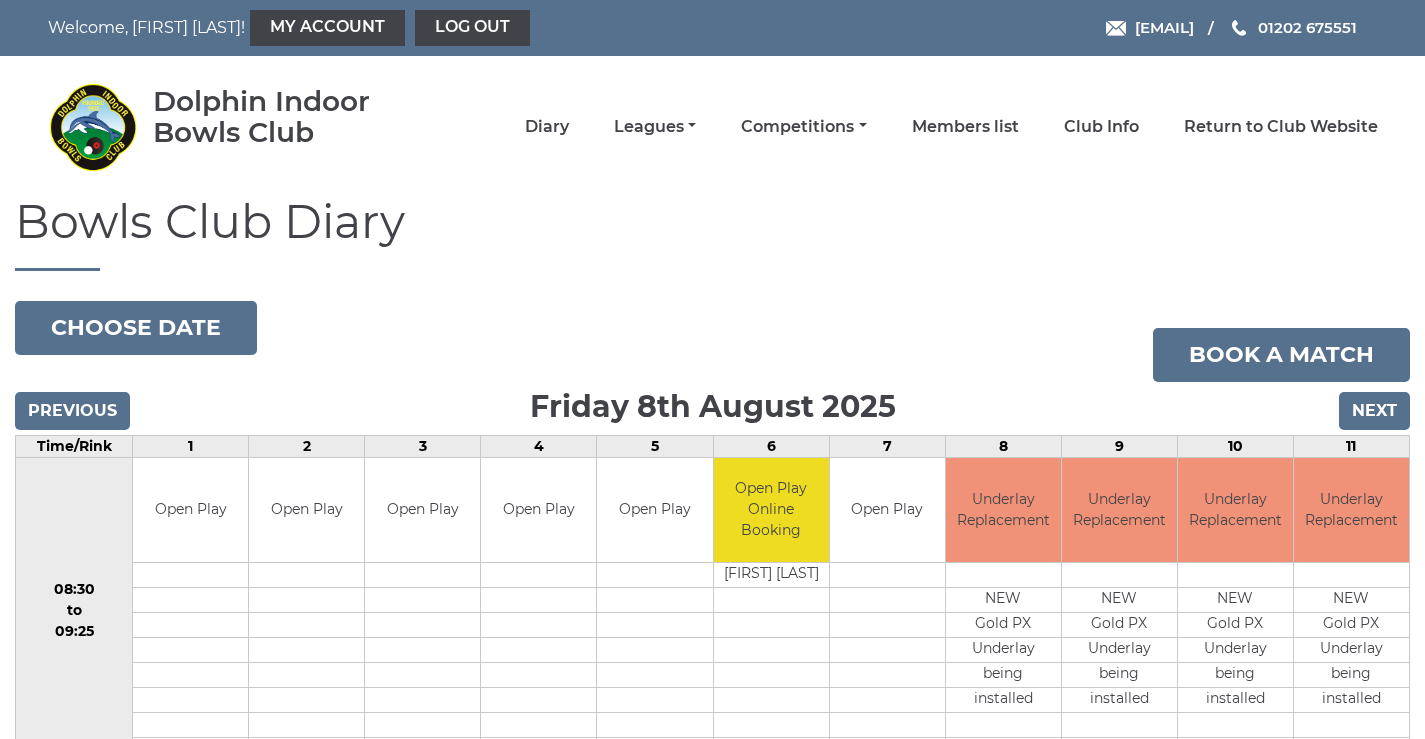 scroll, scrollTop: 0, scrollLeft: 0, axis: both 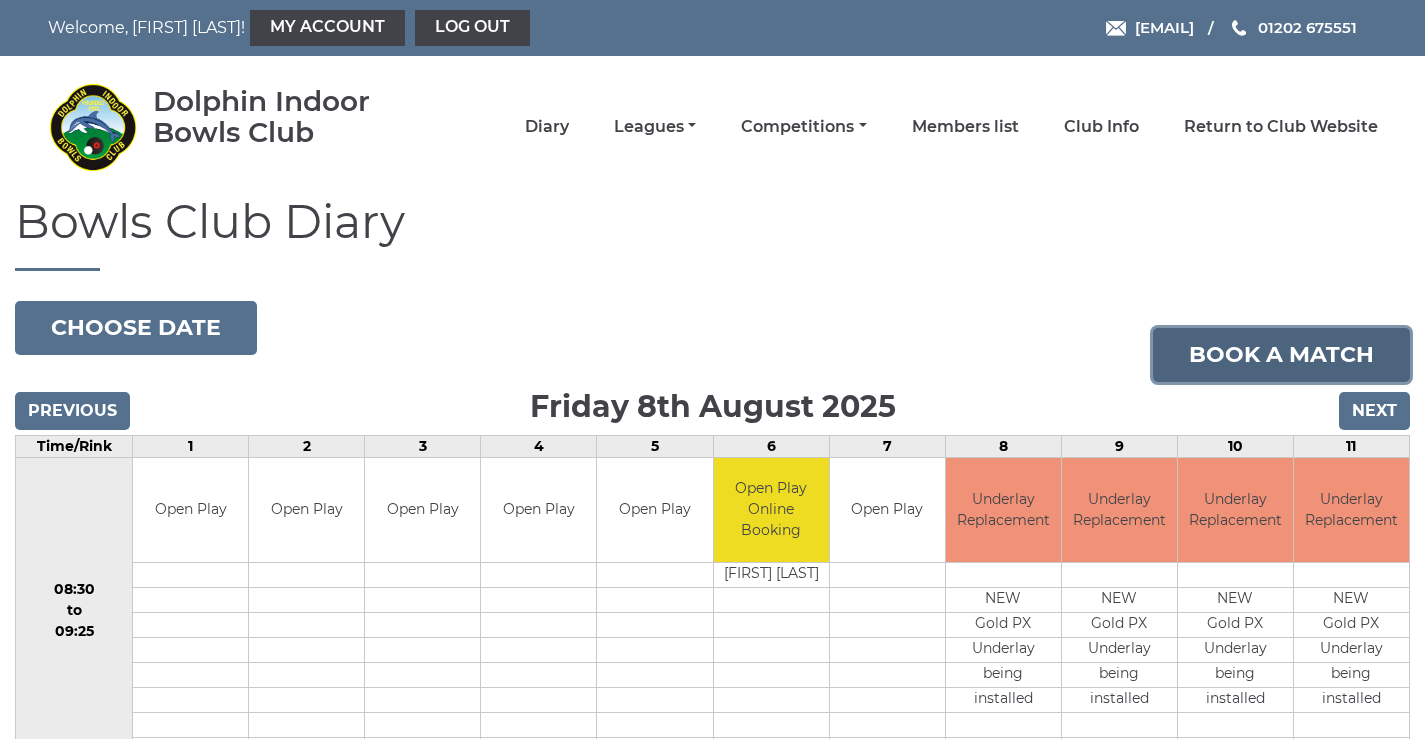 click on "Book a match" at bounding box center (1281, 355) 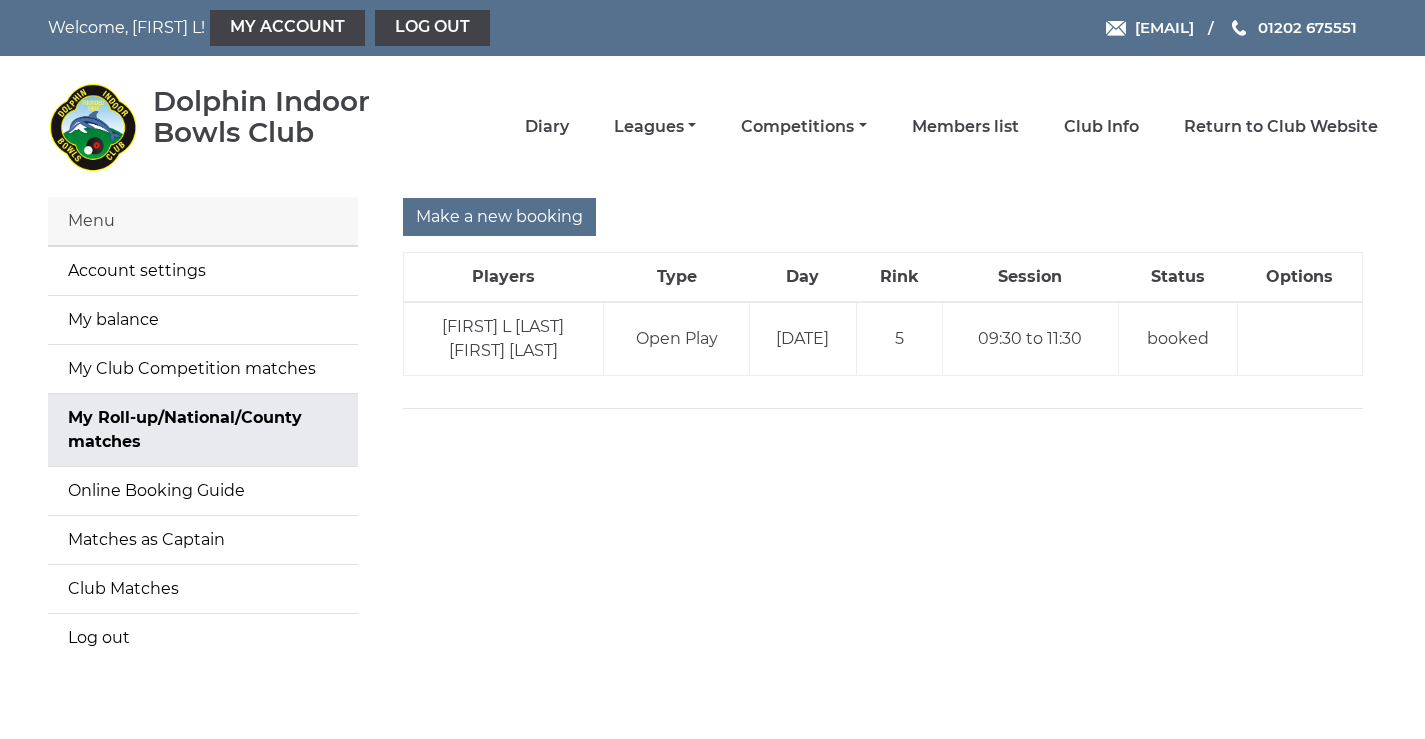 scroll, scrollTop: 0, scrollLeft: 0, axis: both 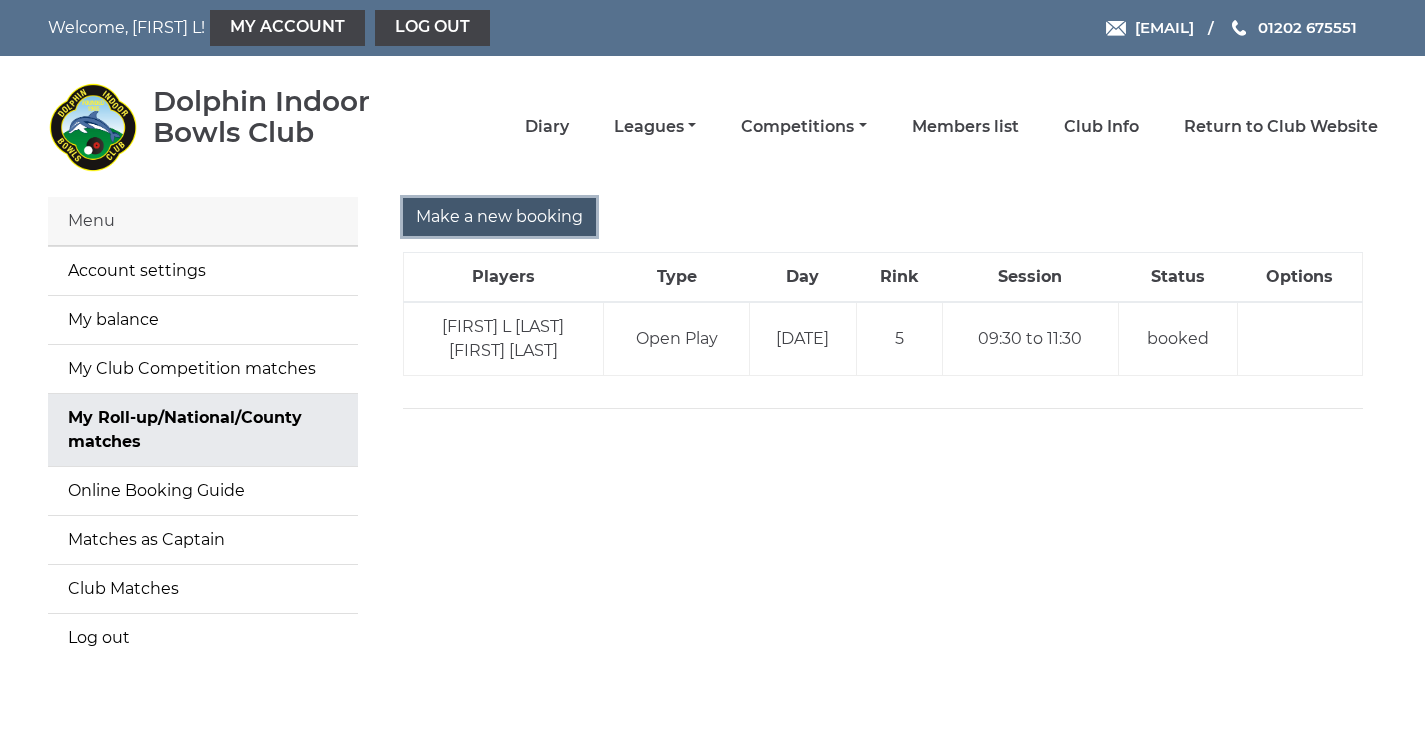click on "Make a new booking" at bounding box center [499, 217] 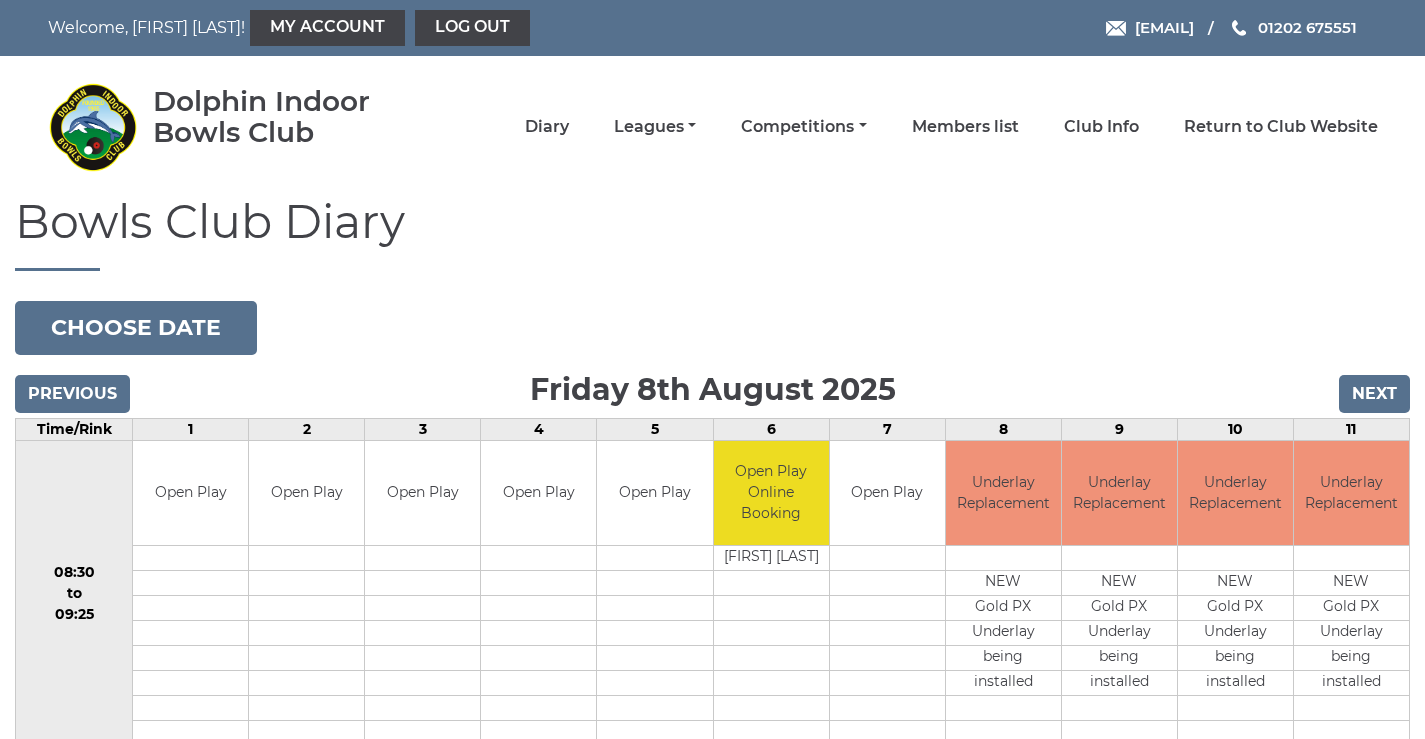 scroll, scrollTop: 0, scrollLeft: 0, axis: both 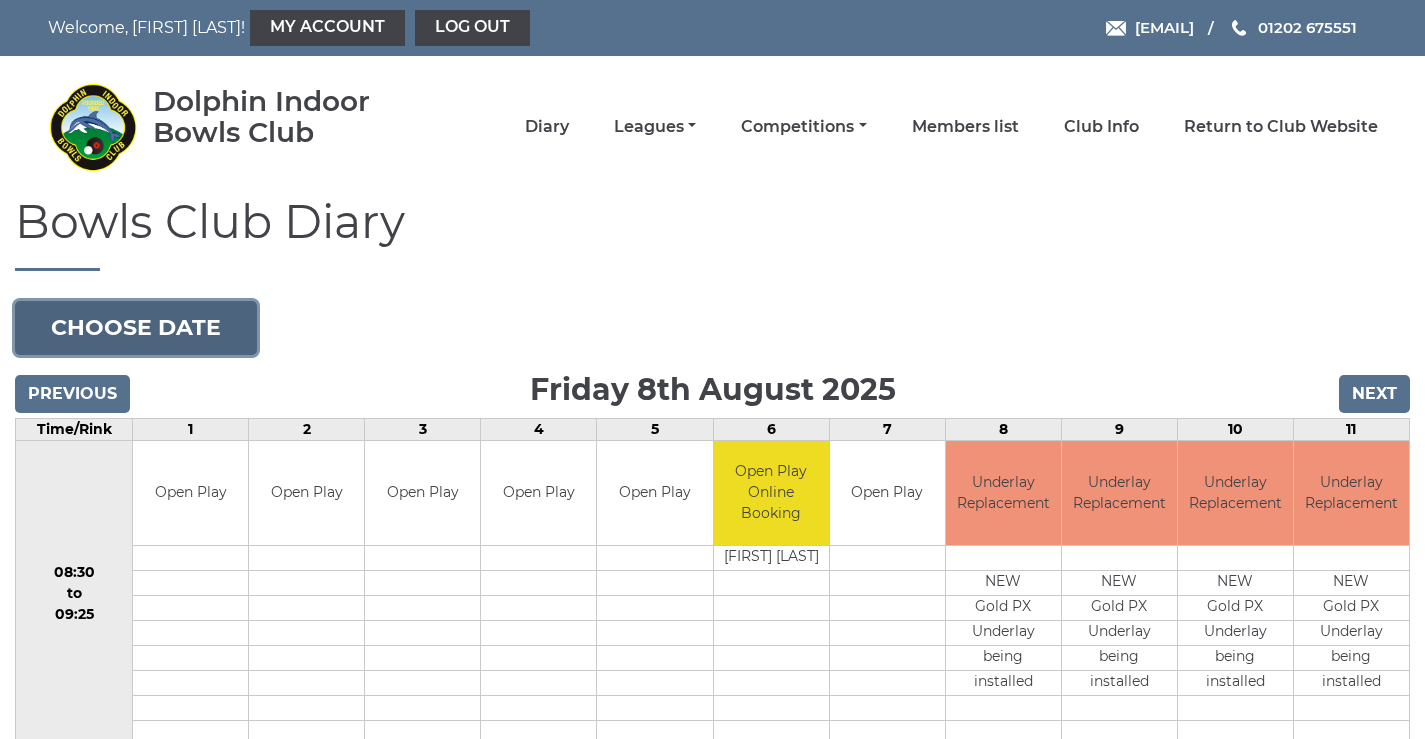 click on "Choose date" at bounding box center (136, 328) 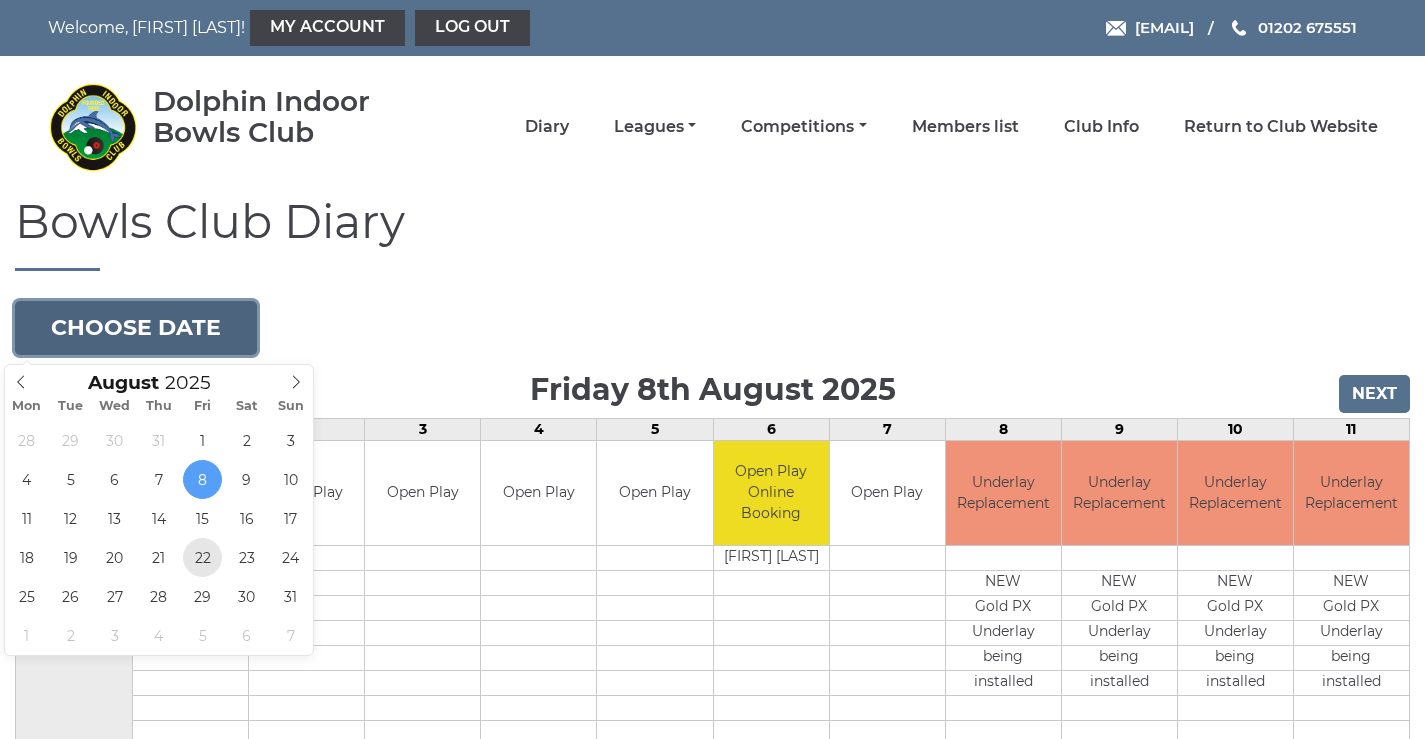 type on "[DATE]" 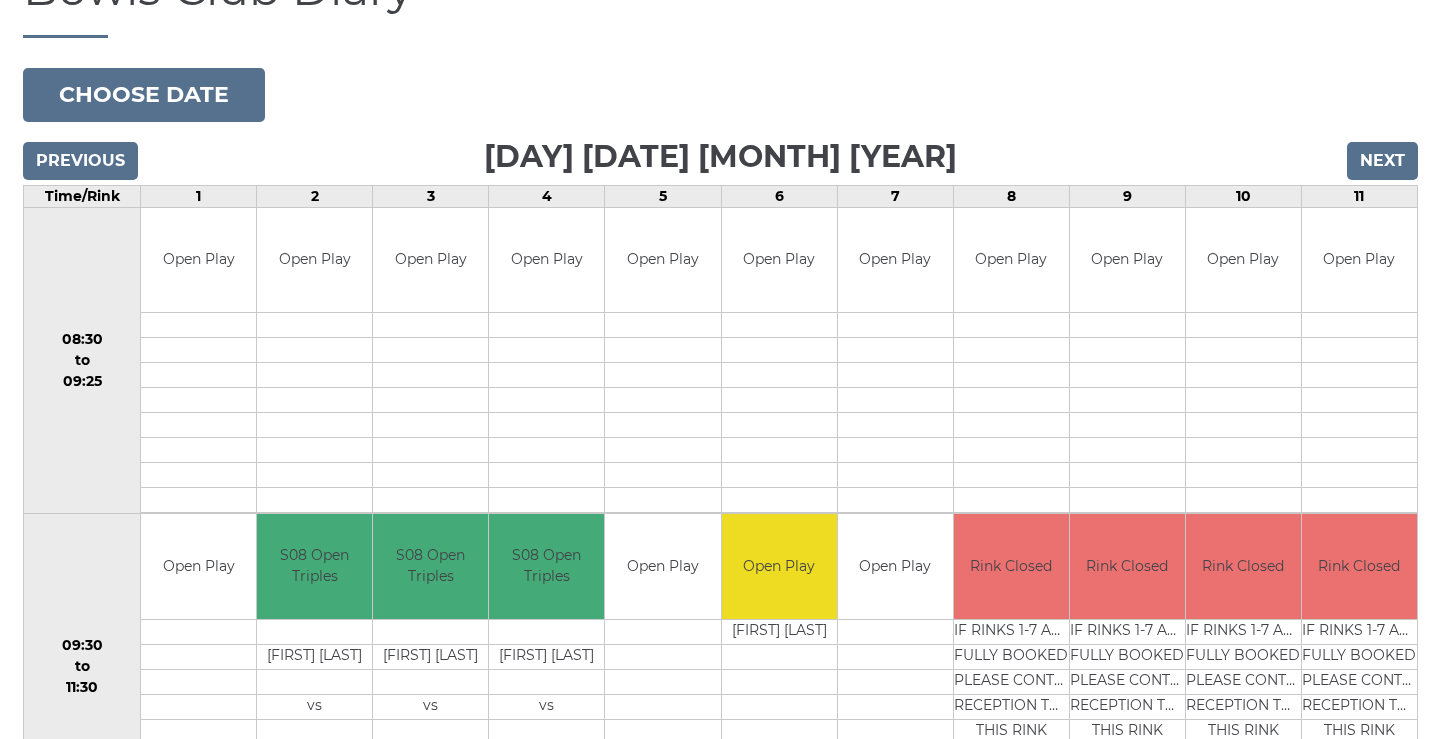 scroll, scrollTop: 467, scrollLeft: 0, axis: vertical 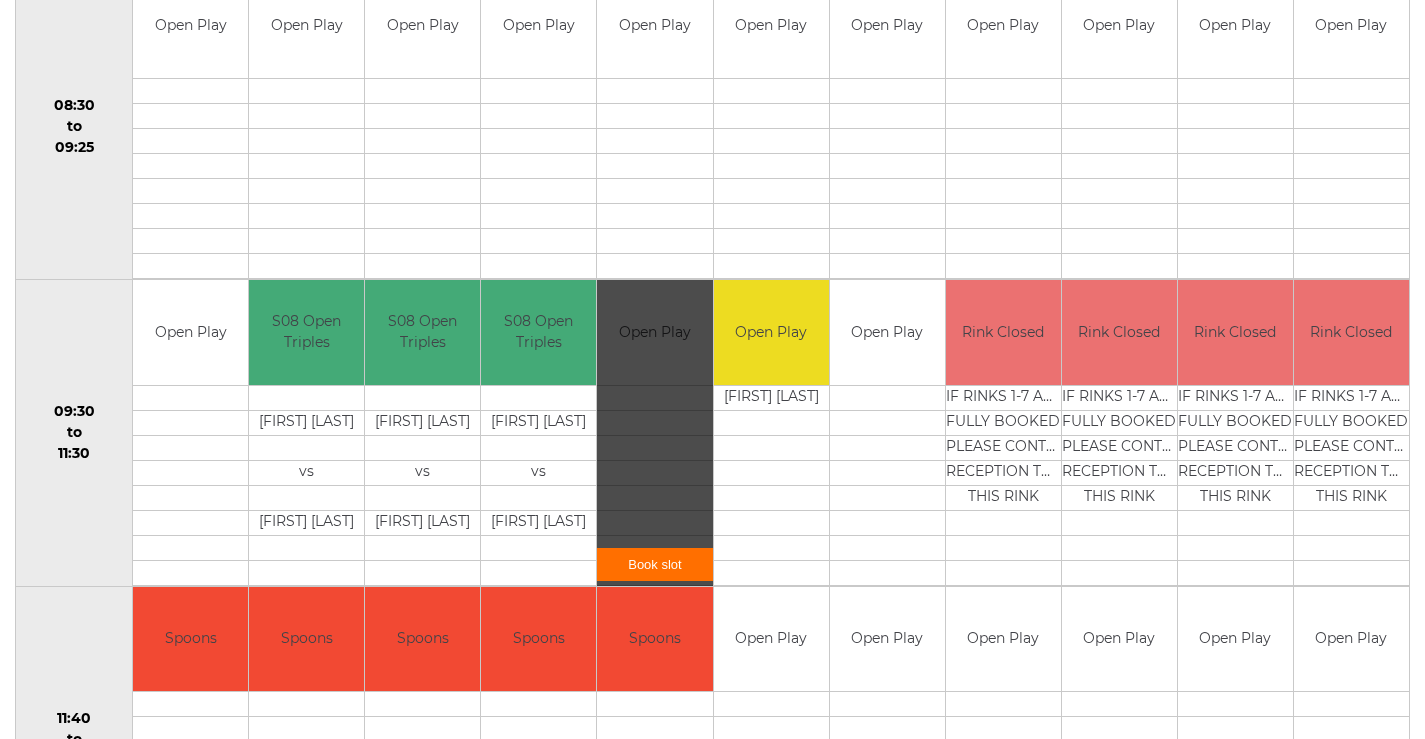 click on "Book slot" at bounding box center (654, 564) 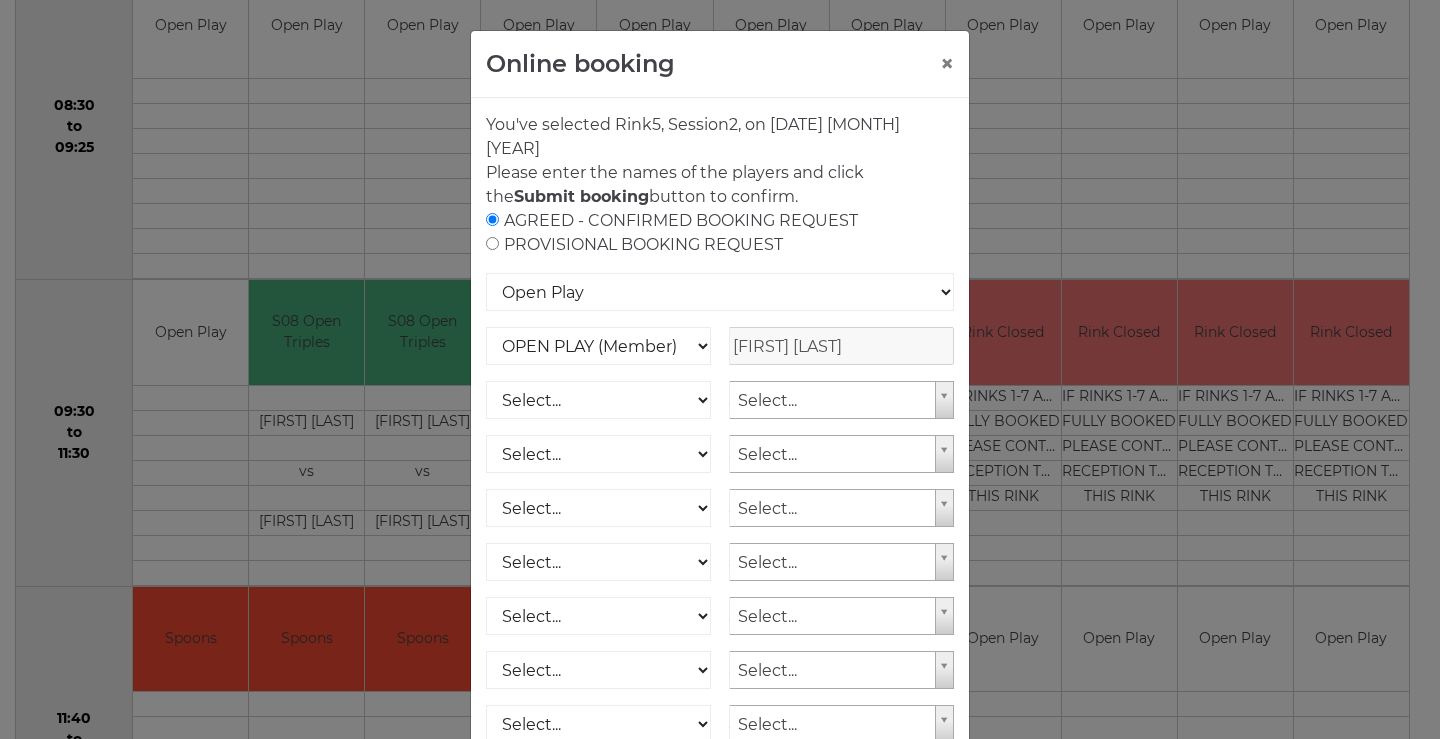 scroll, scrollTop: 296, scrollLeft: 0, axis: vertical 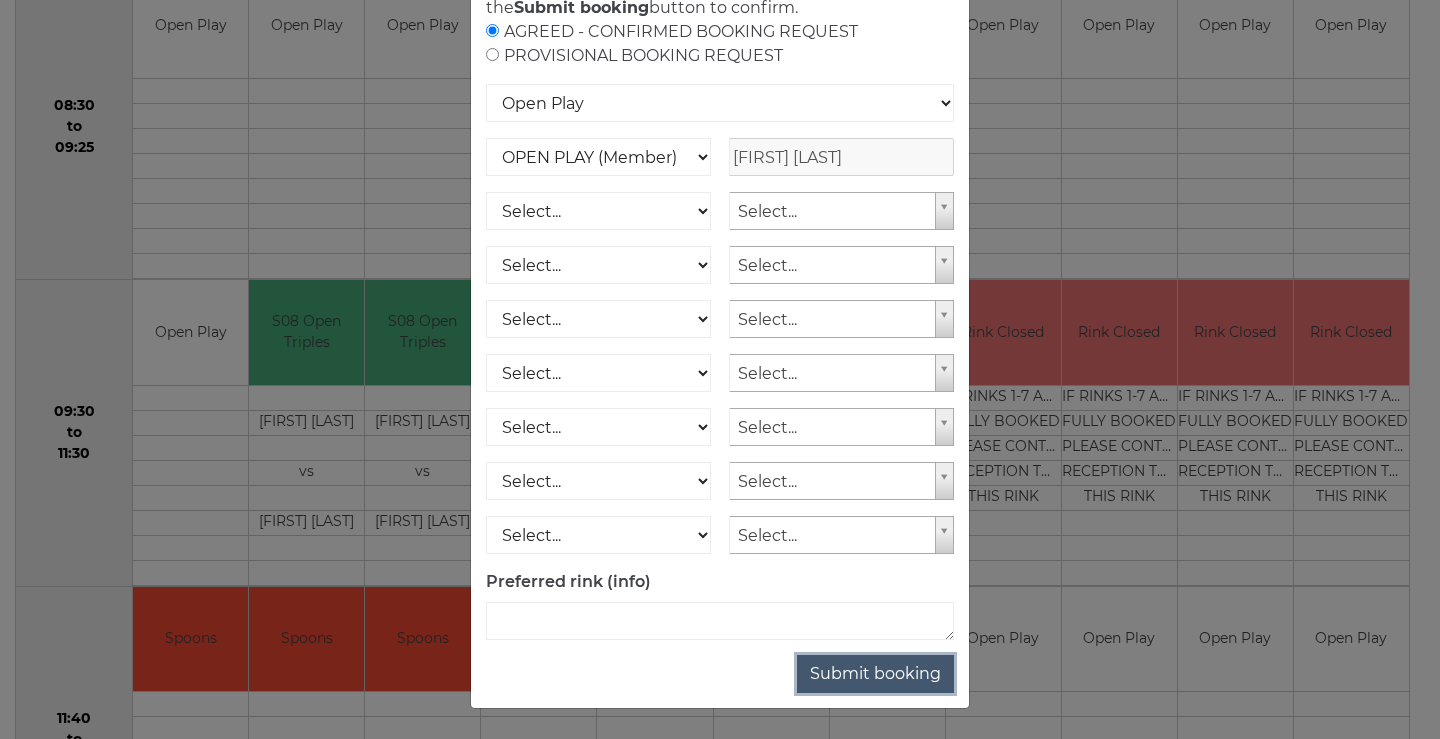click on "Submit booking" at bounding box center (875, 674) 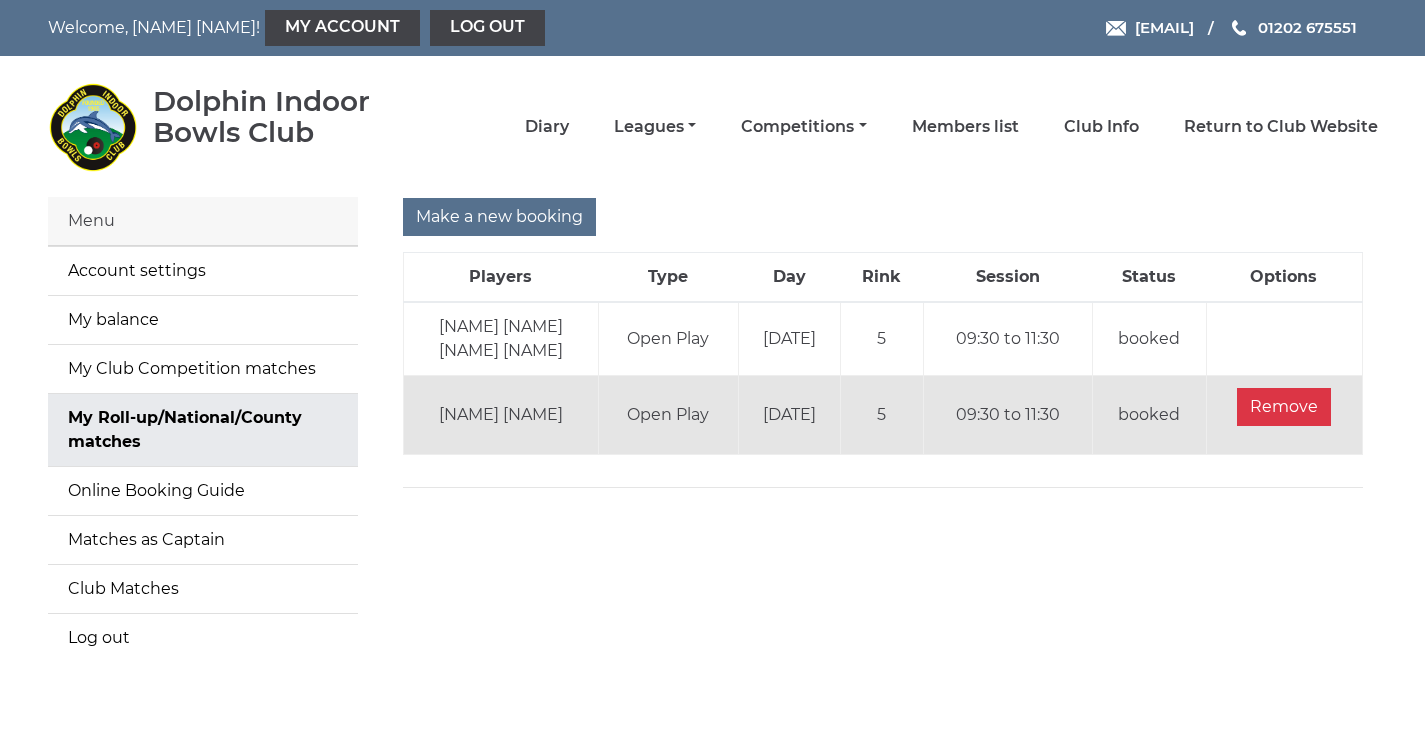 scroll, scrollTop: 0, scrollLeft: 0, axis: both 